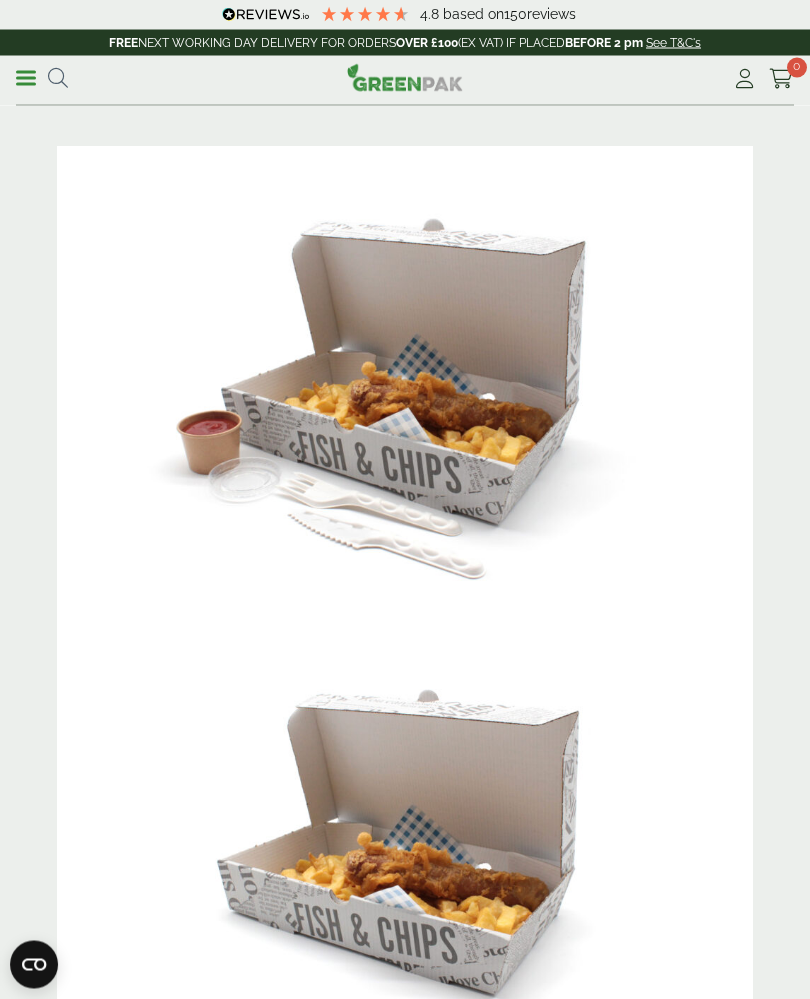 scroll, scrollTop: 4, scrollLeft: 0, axis: vertical 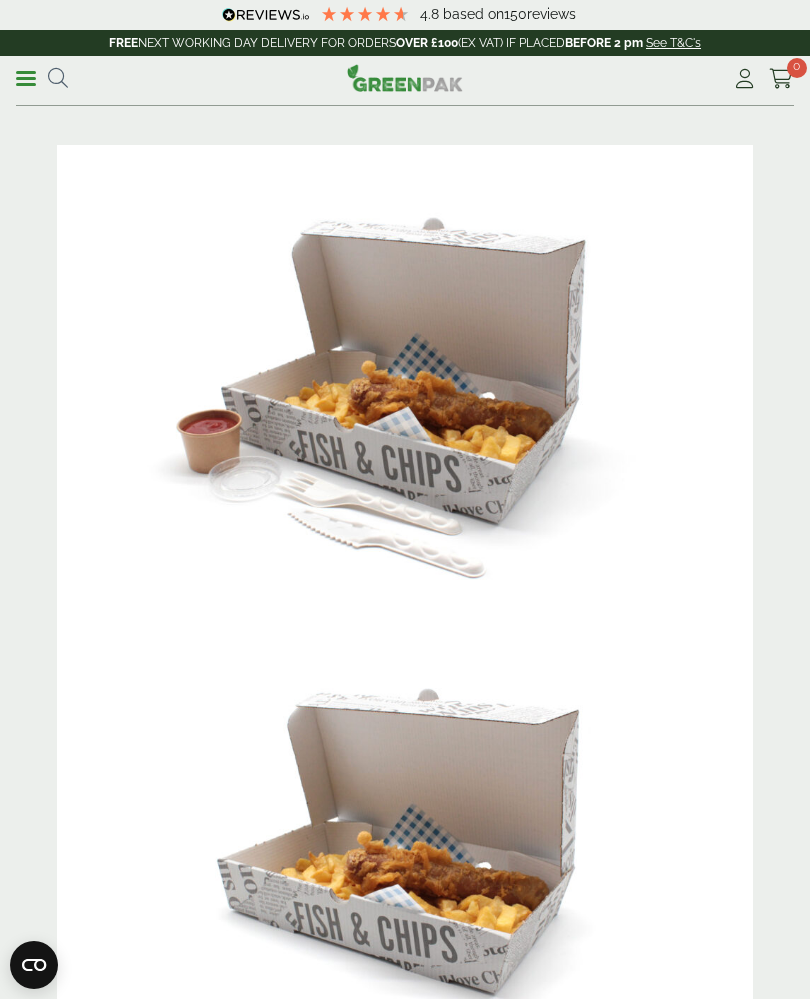 click on "Menu" at bounding box center [26, 77] 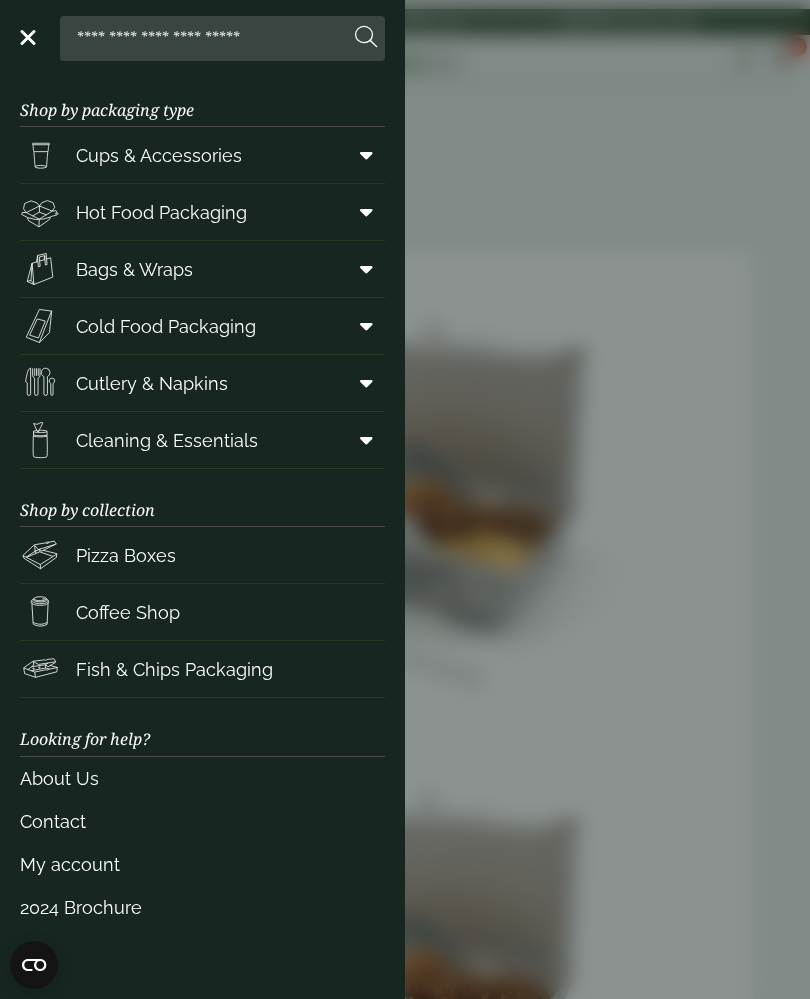 click on "Fish & Chips Packaging" at bounding box center (174, 669) 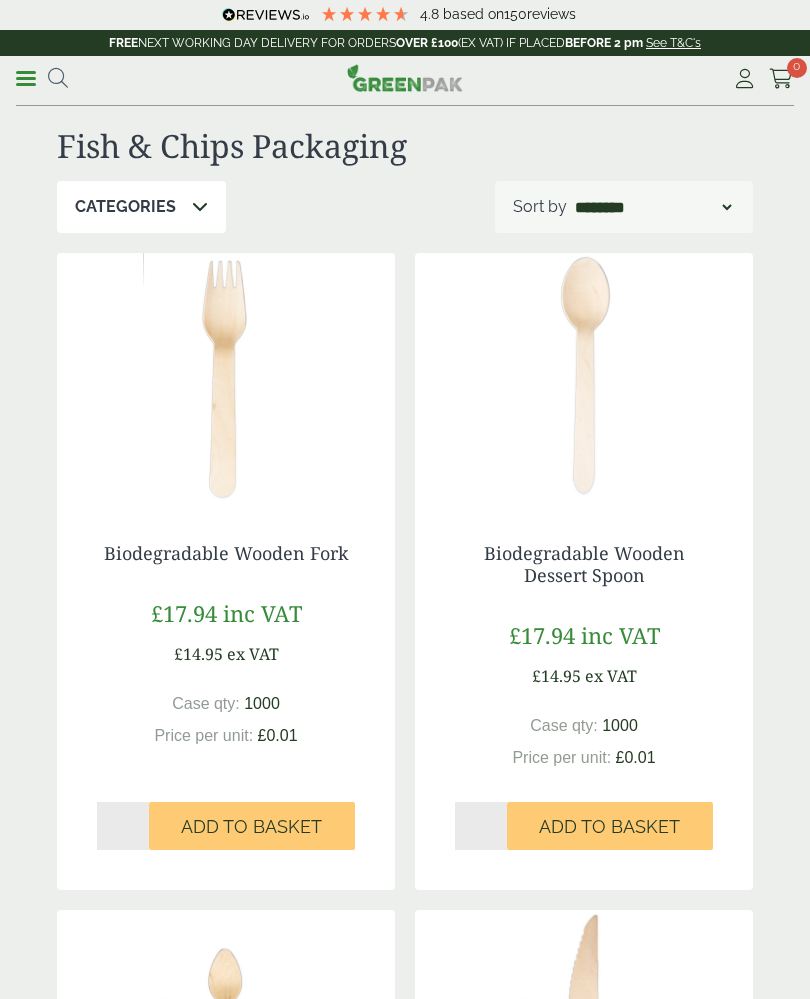 scroll, scrollTop: 0, scrollLeft: 0, axis: both 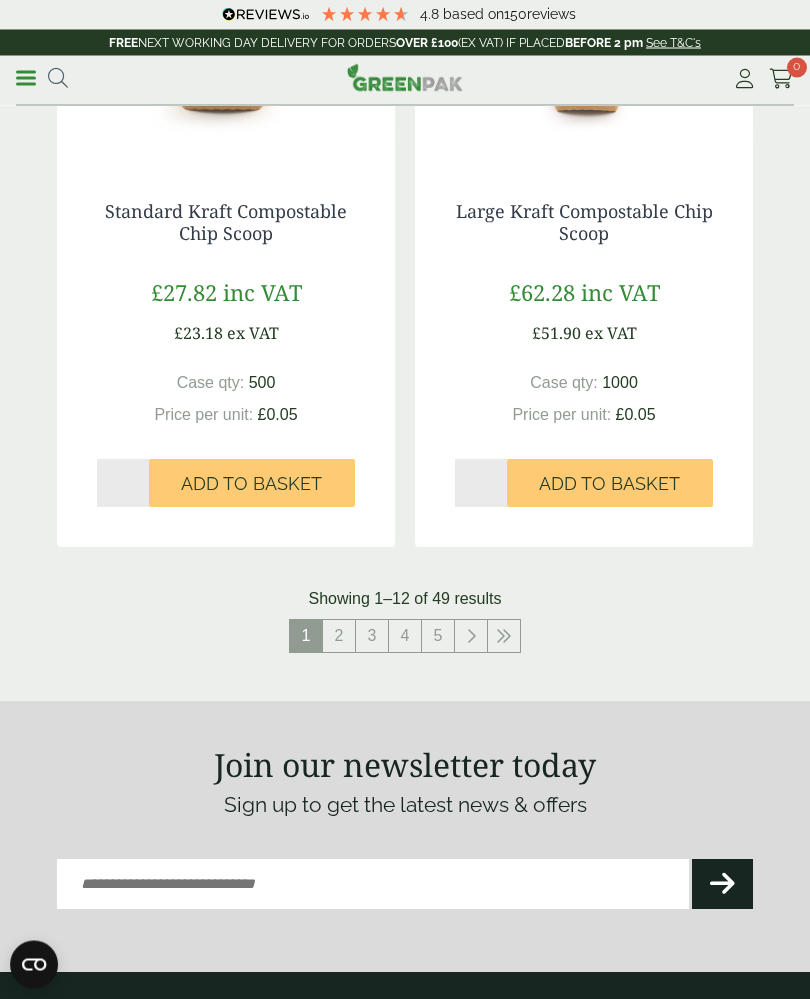 click on "3" at bounding box center [372, 637] 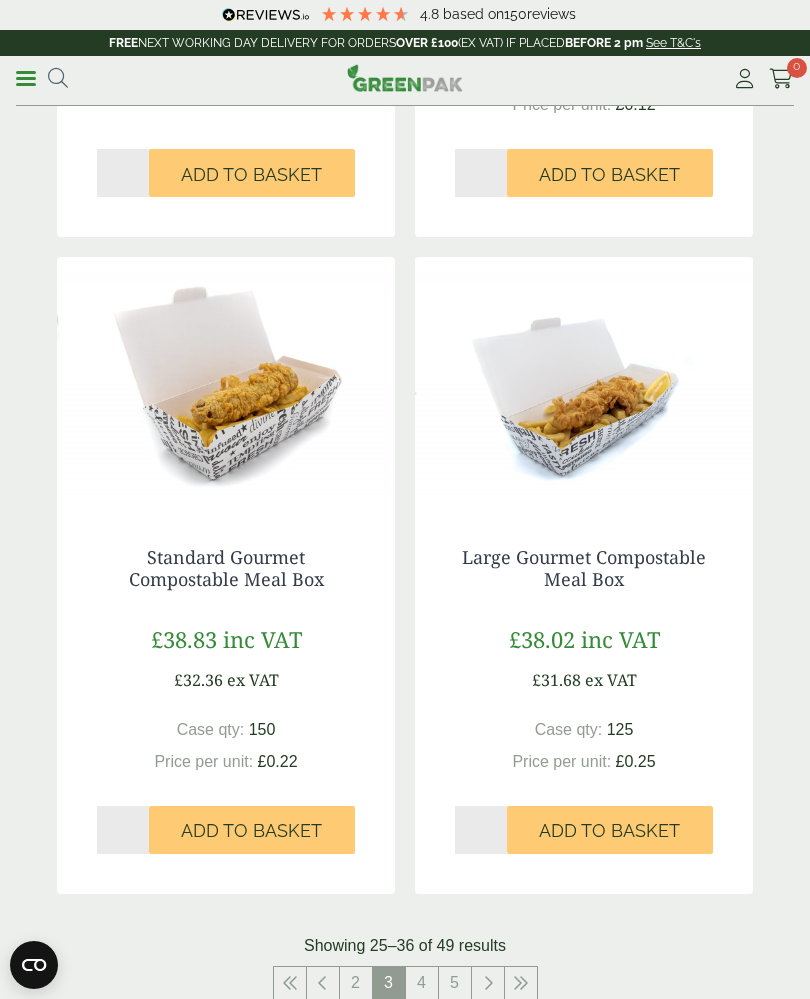 scroll, scrollTop: 3335, scrollLeft: 0, axis: vertical 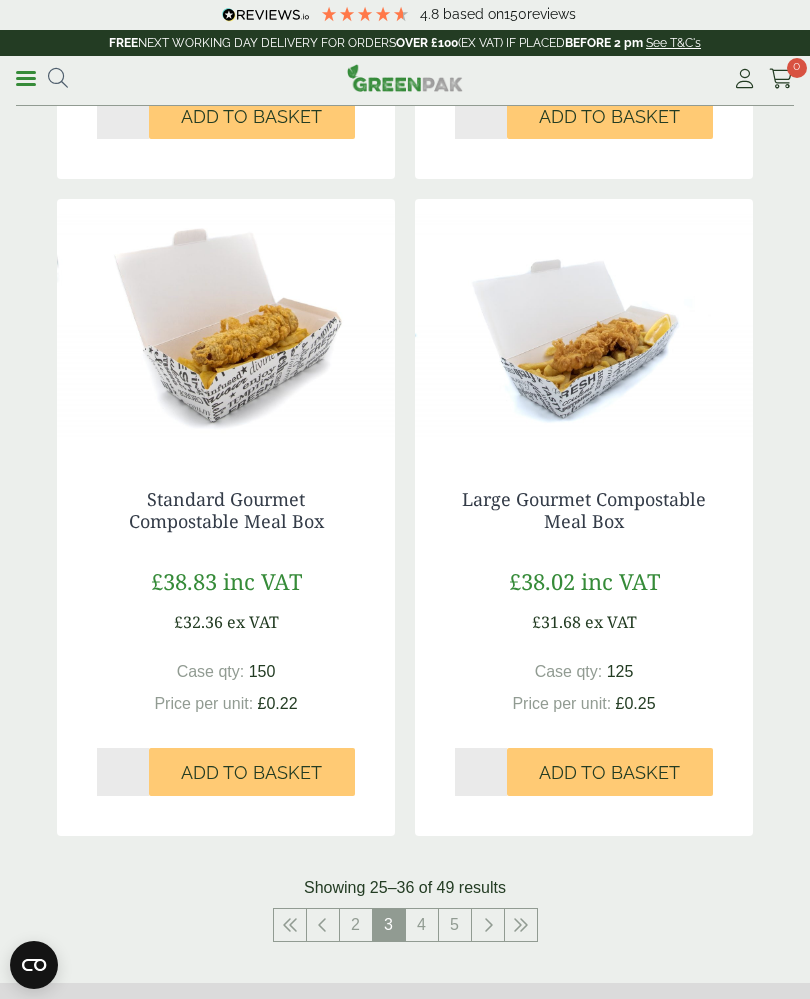click on "4" at bounding box center (422, 925) 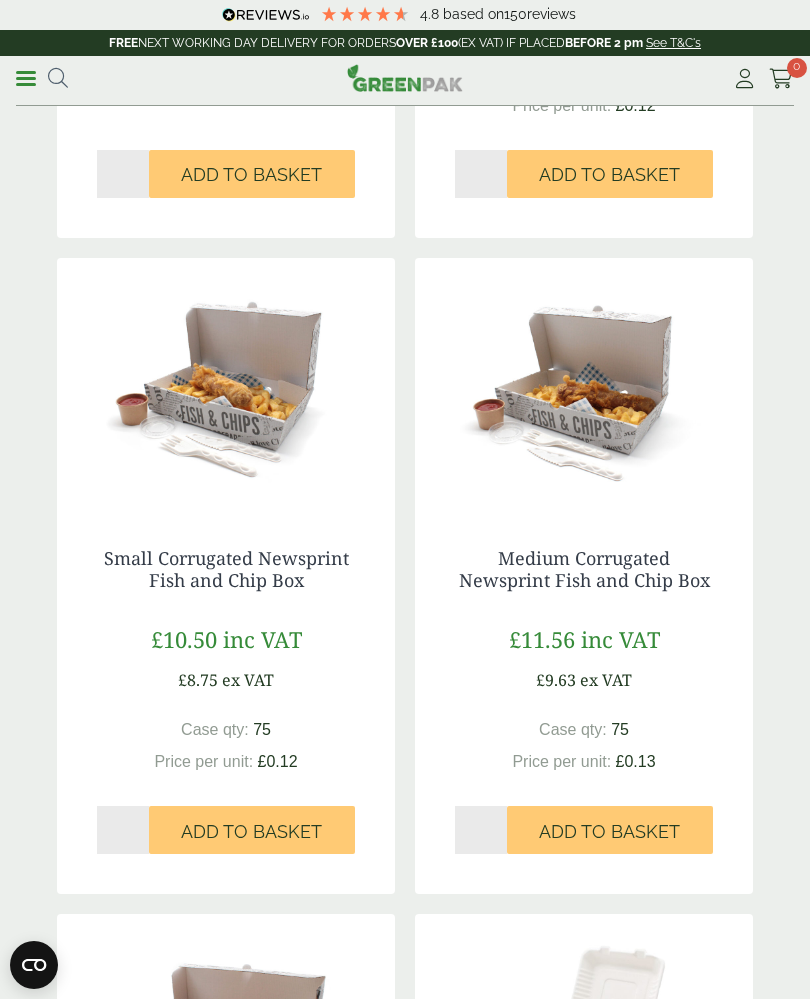 scroll, scrollTop: 1293, scrollLeft: 0, axis: vertical 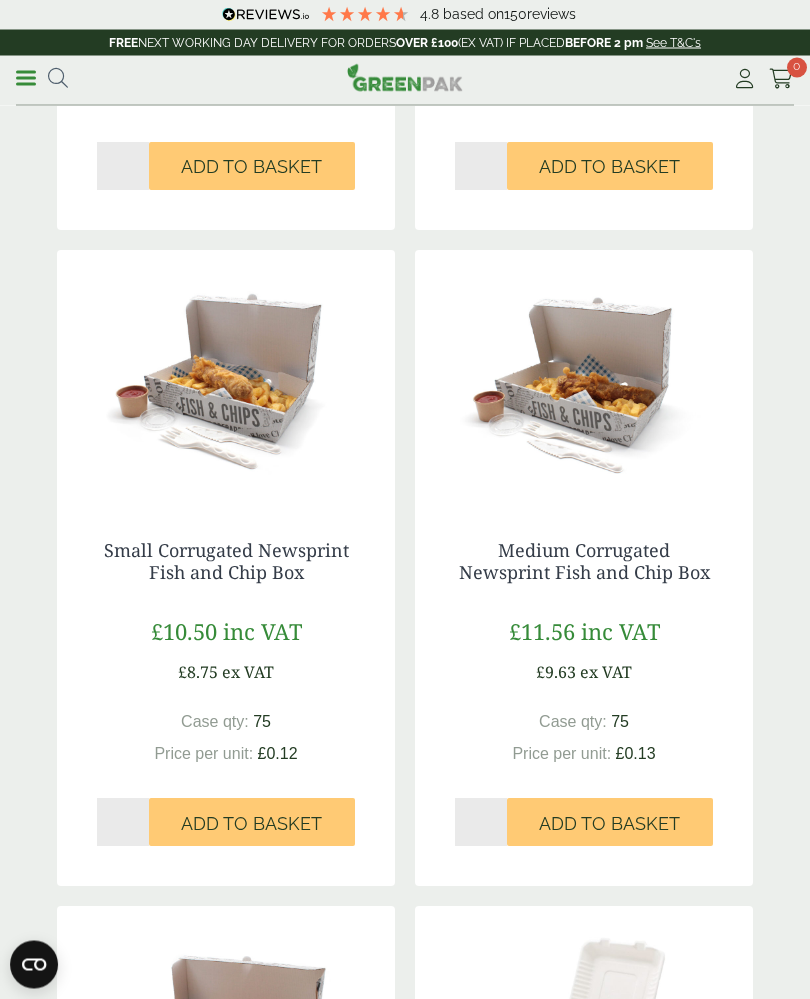 click on "Add to Basket" at bounding box center [609, 825] 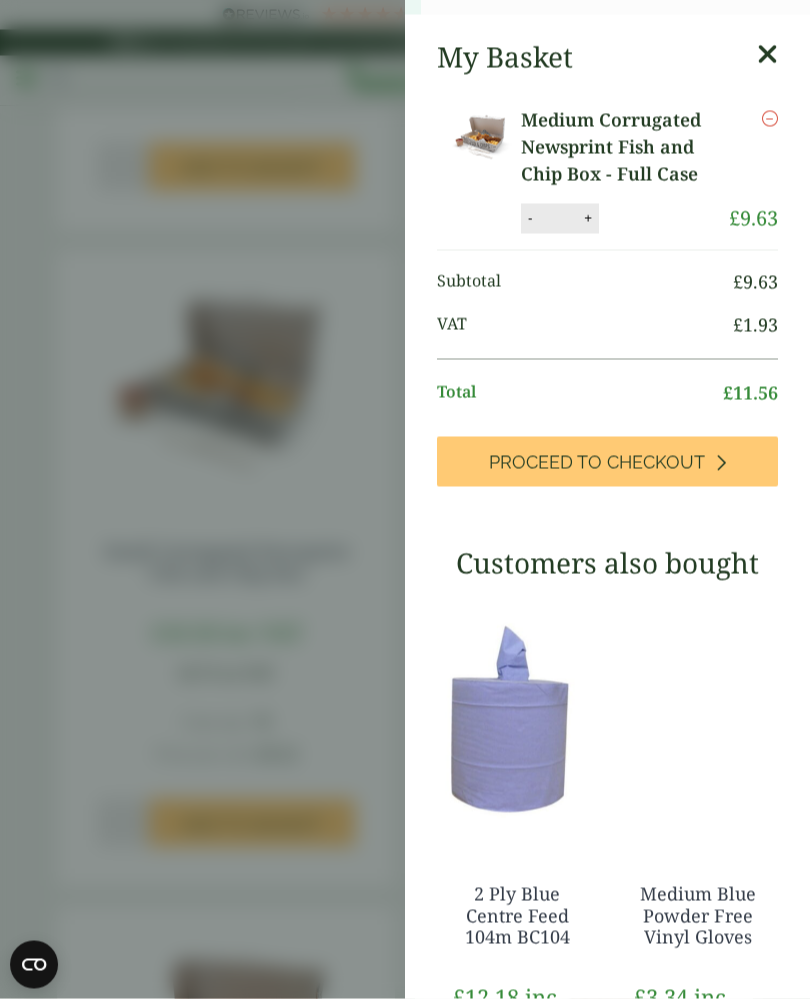 scroll, scrollTop: 1294, scrollLeft: 0, axis: vertical 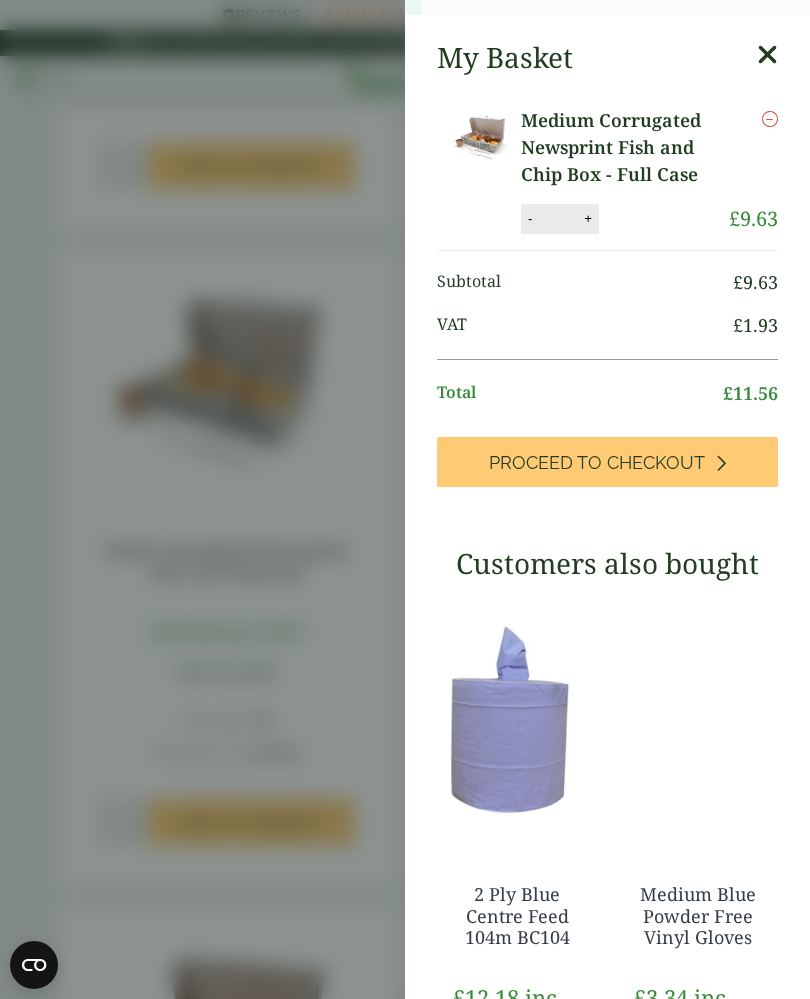 click at bounding box center [517, 719] 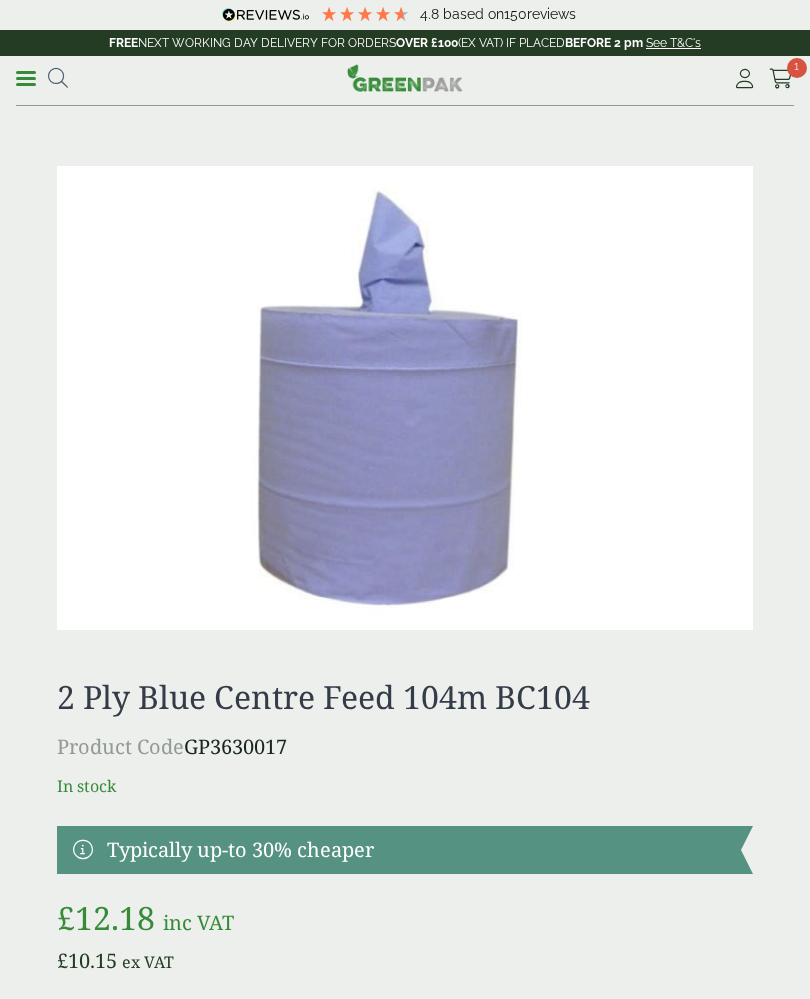 scroll, scrollTop: 0, scrollLeft: 0, axis: both 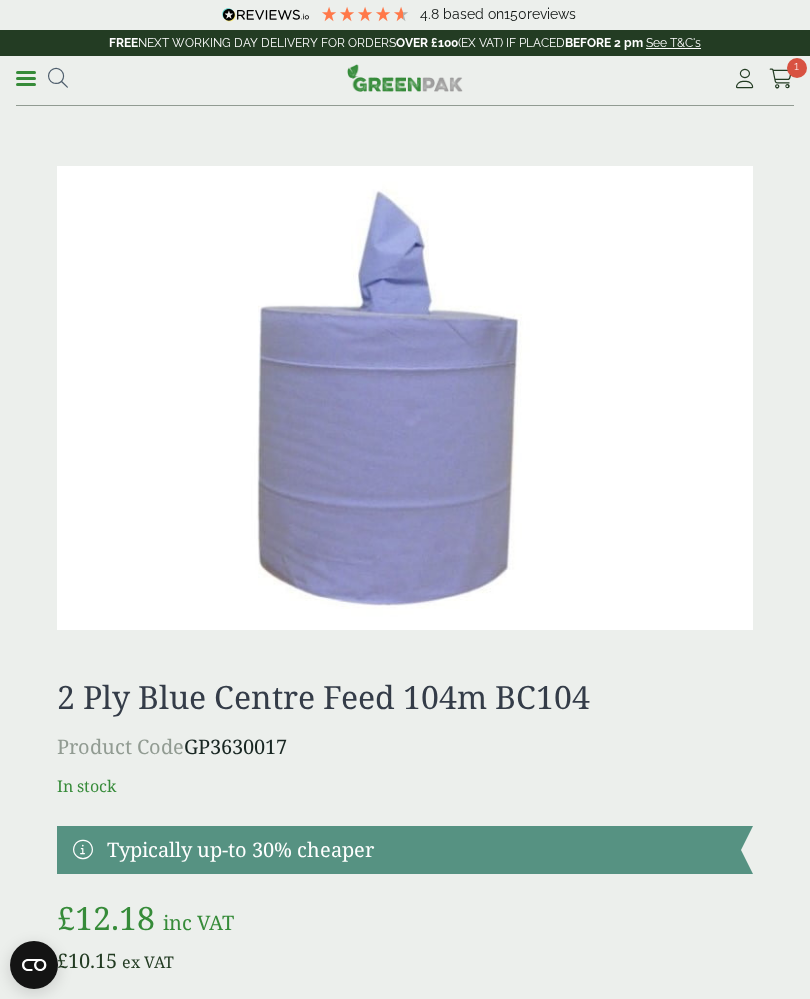 click at bounding box center (781, 79) 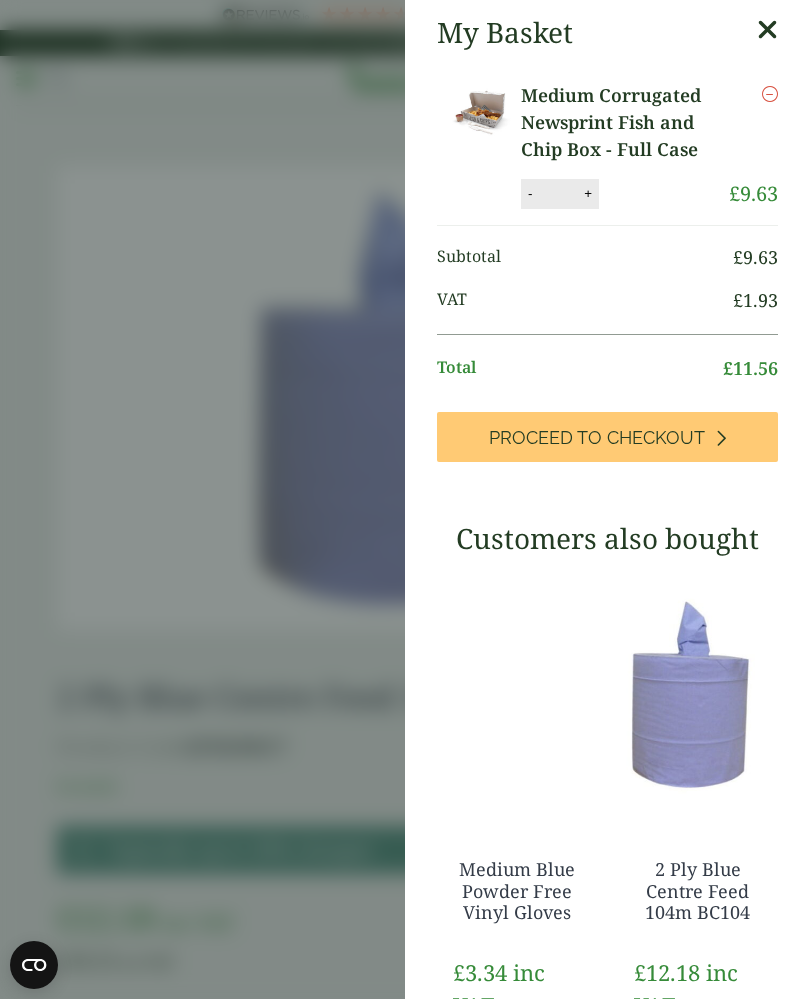 click on "+" at bounding box center [588, 193] 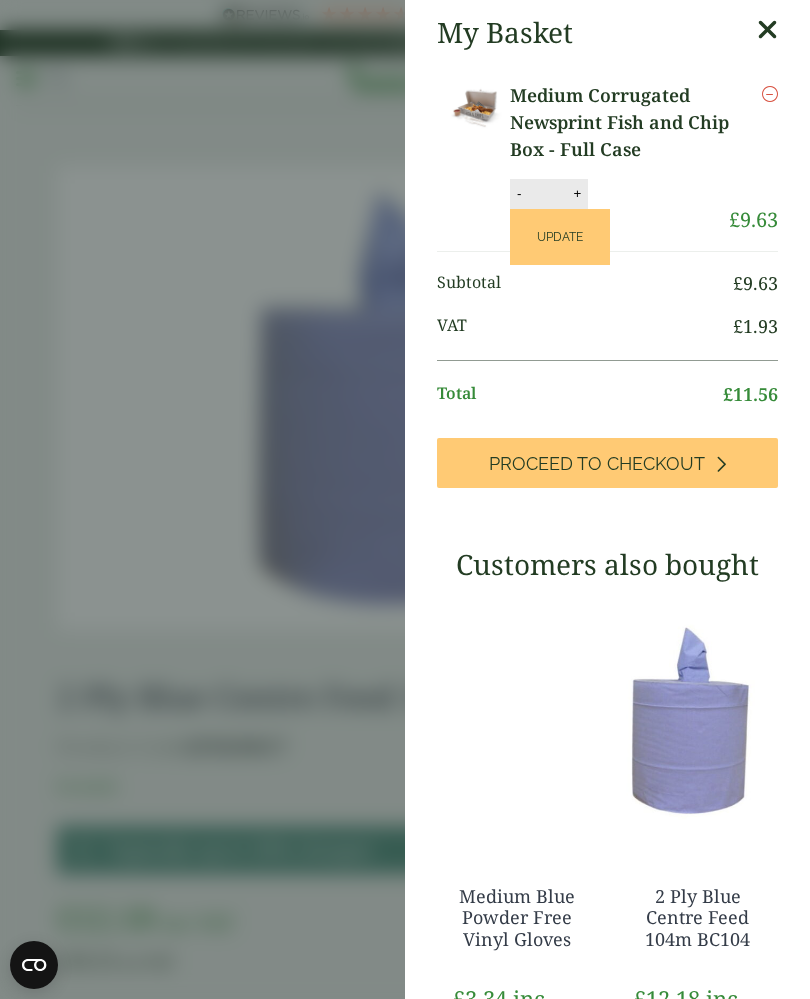 click on "+" at bounding box center [577, 193] 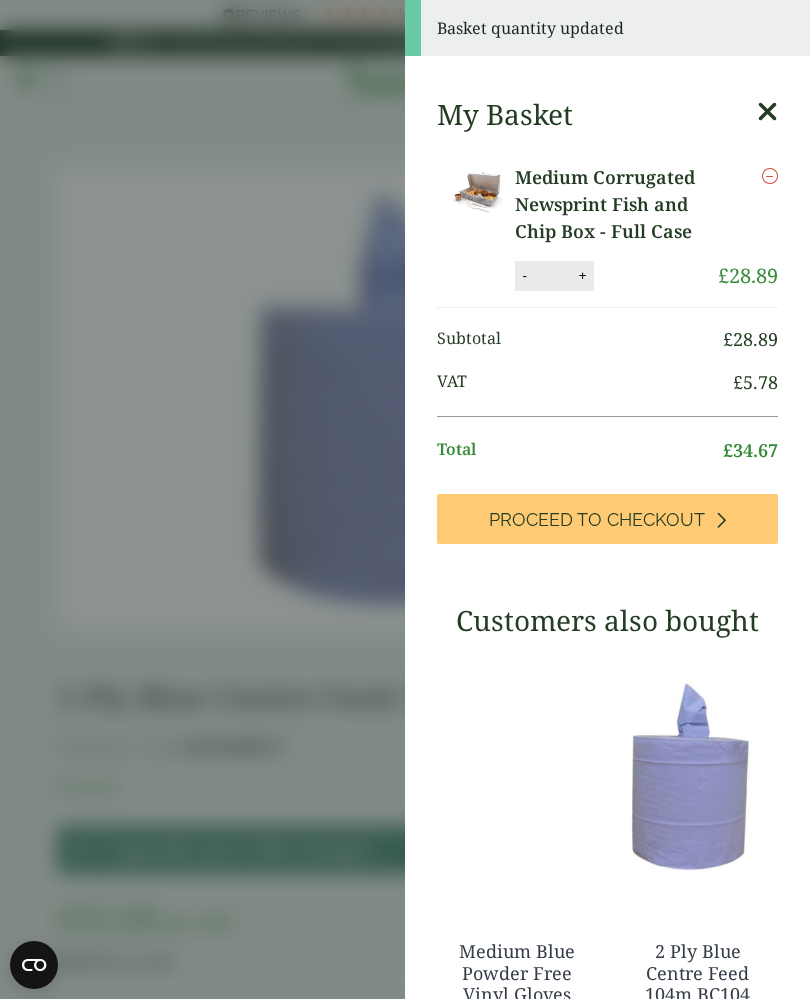click on "Proceed to Checkout" at bounding box center (597, 520) 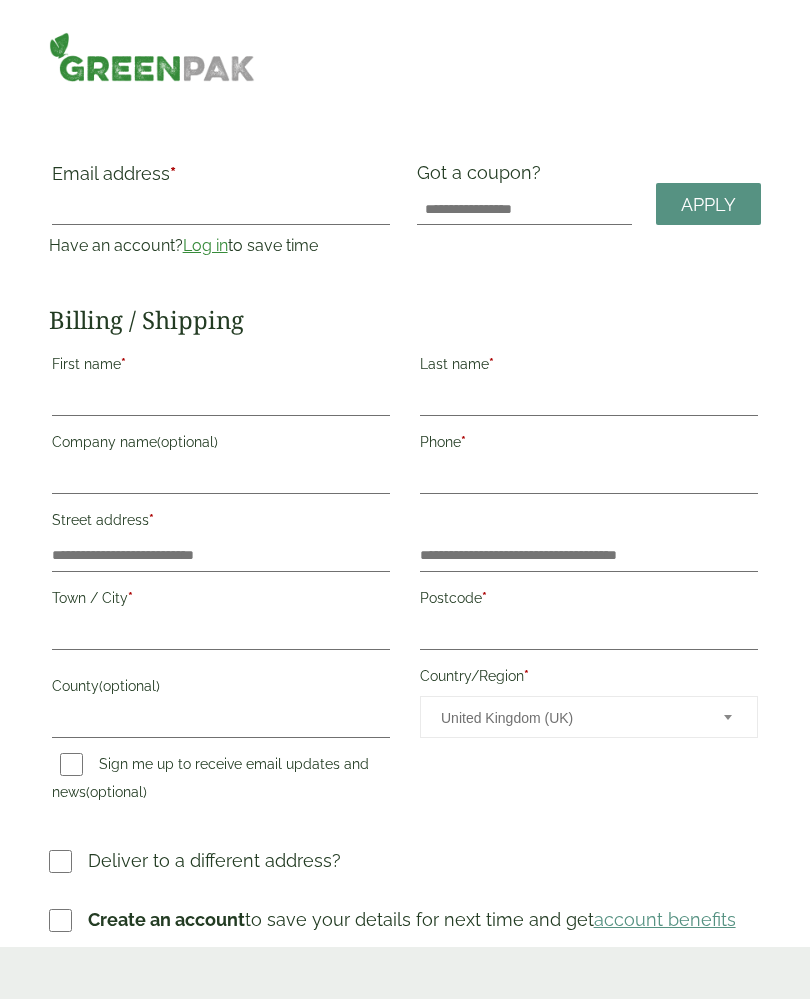 scroll, scrollTop: 0, scrollLeft: 0, axis: both 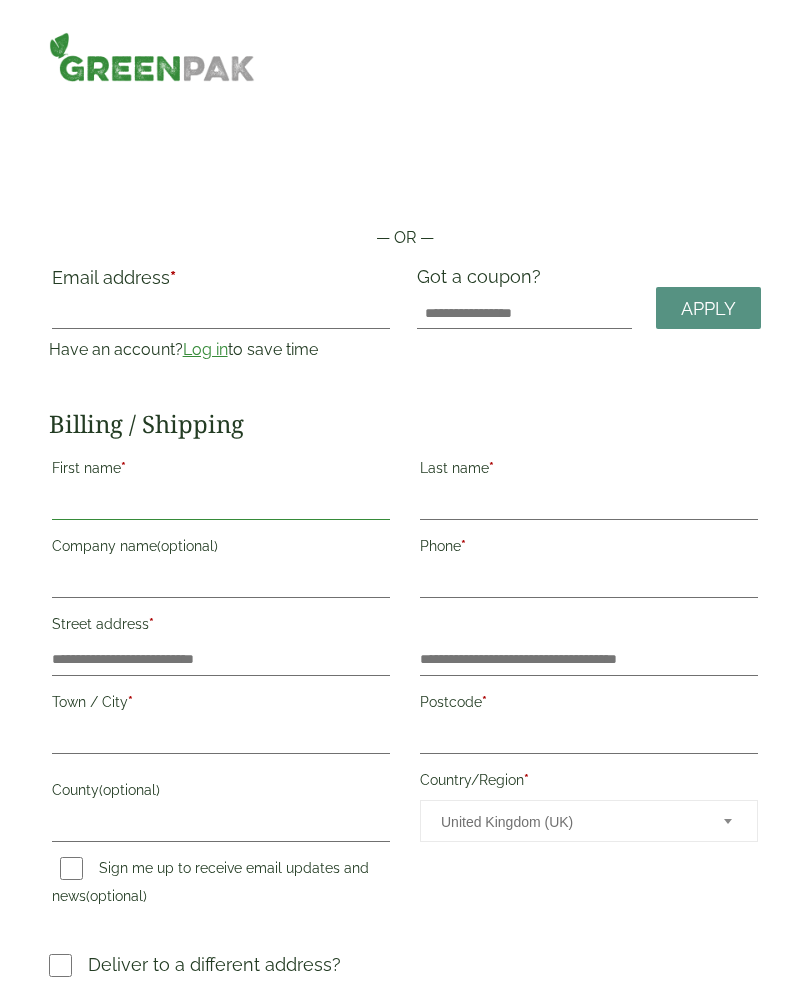 click on "First name  *" at bounding box center [221, 504] 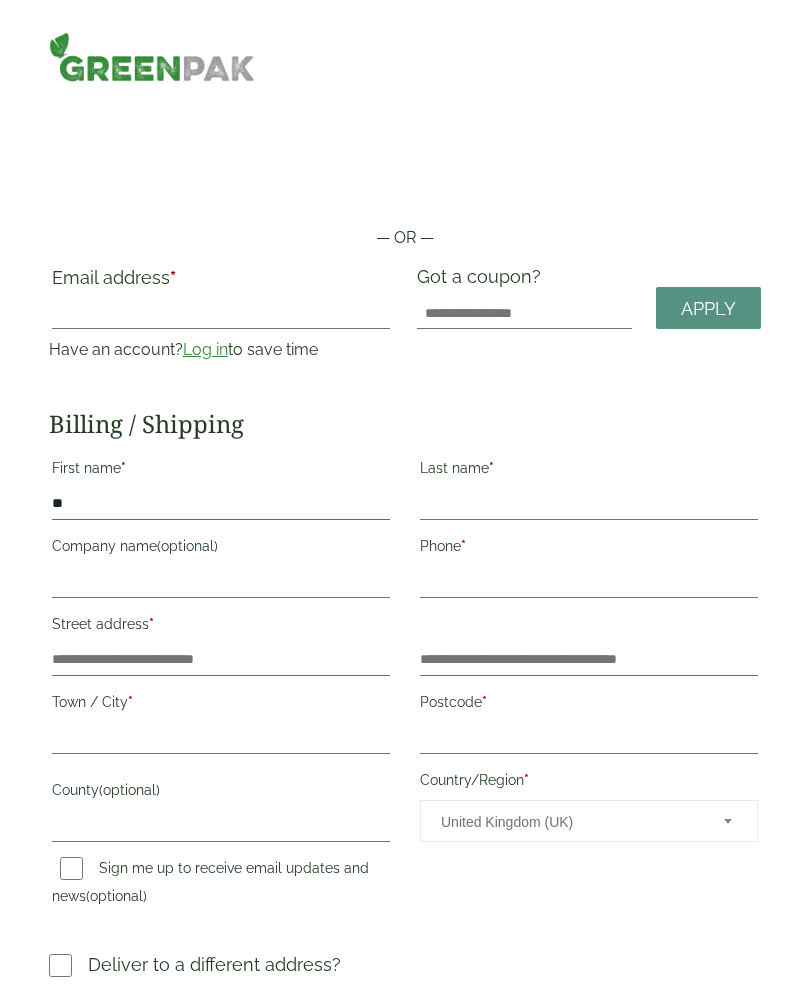 type on "*" 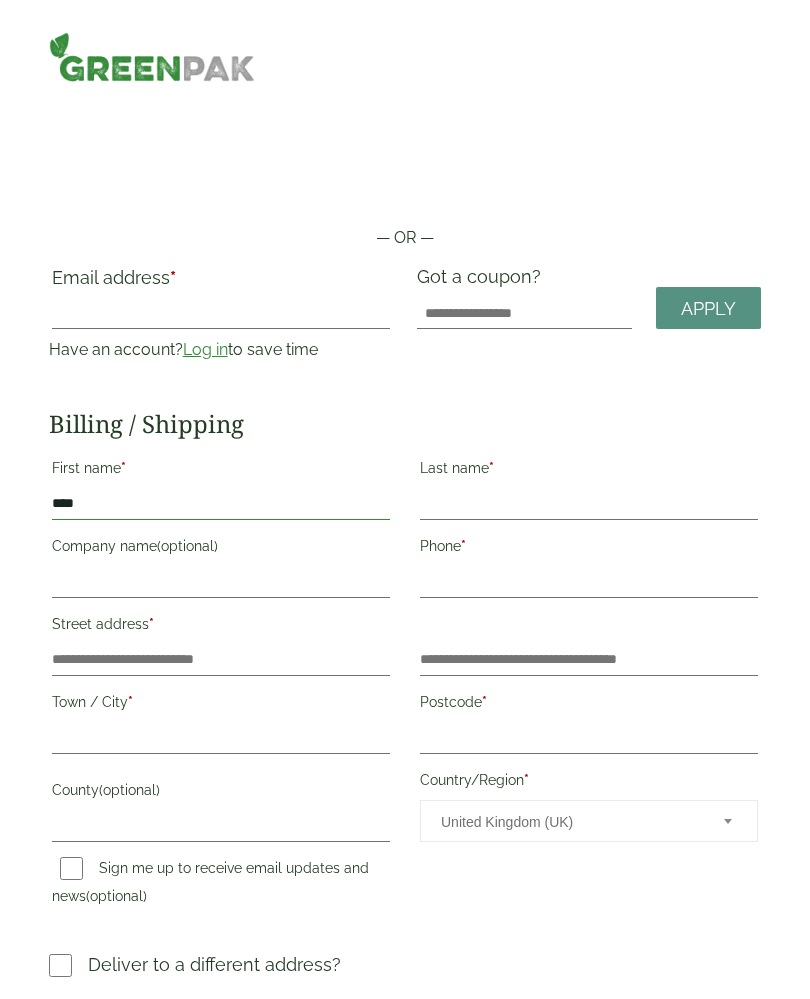 type on "****" 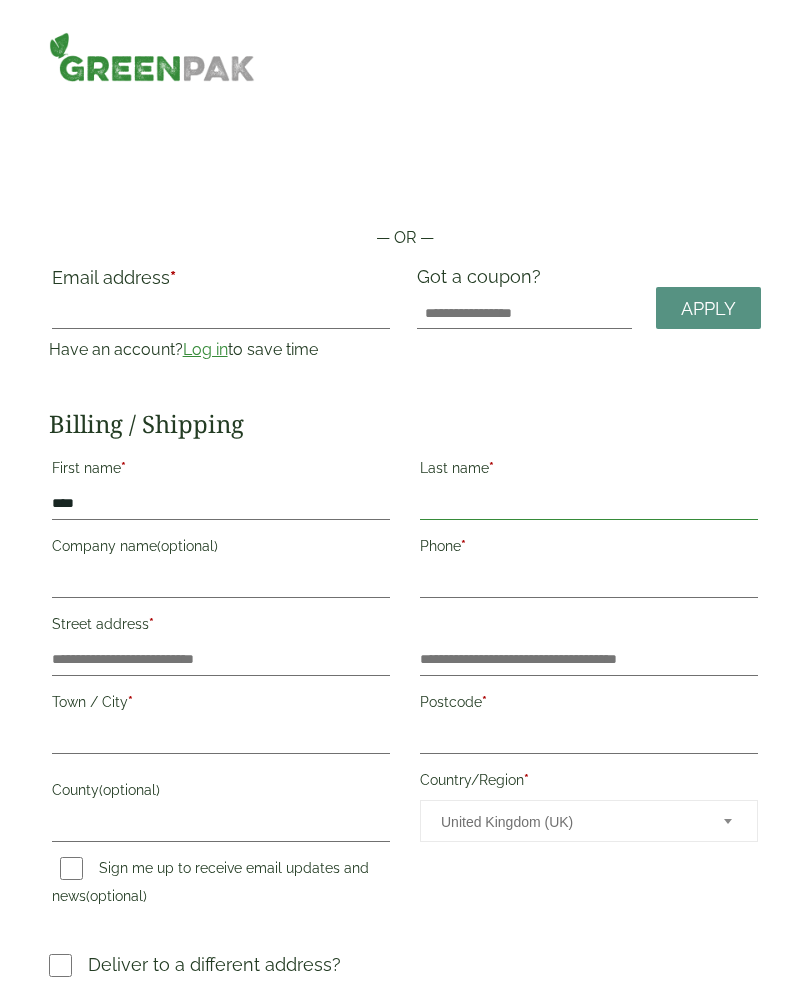 click on "Last name  *" at bounding box center [589, 504] 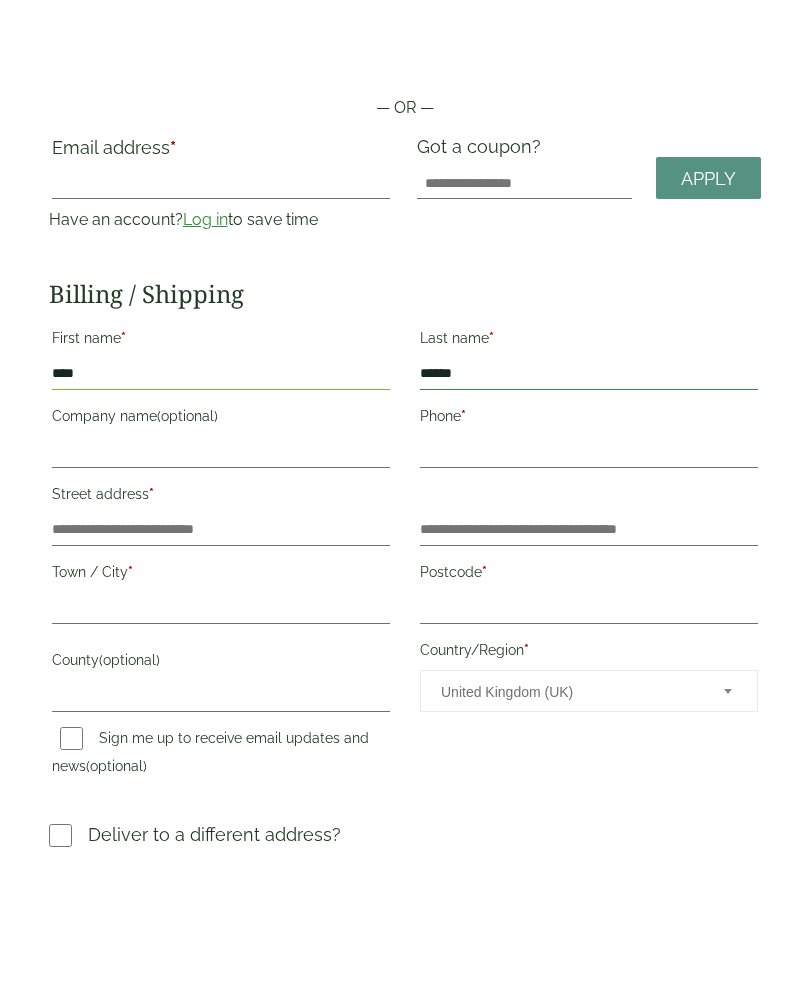 type on "******" 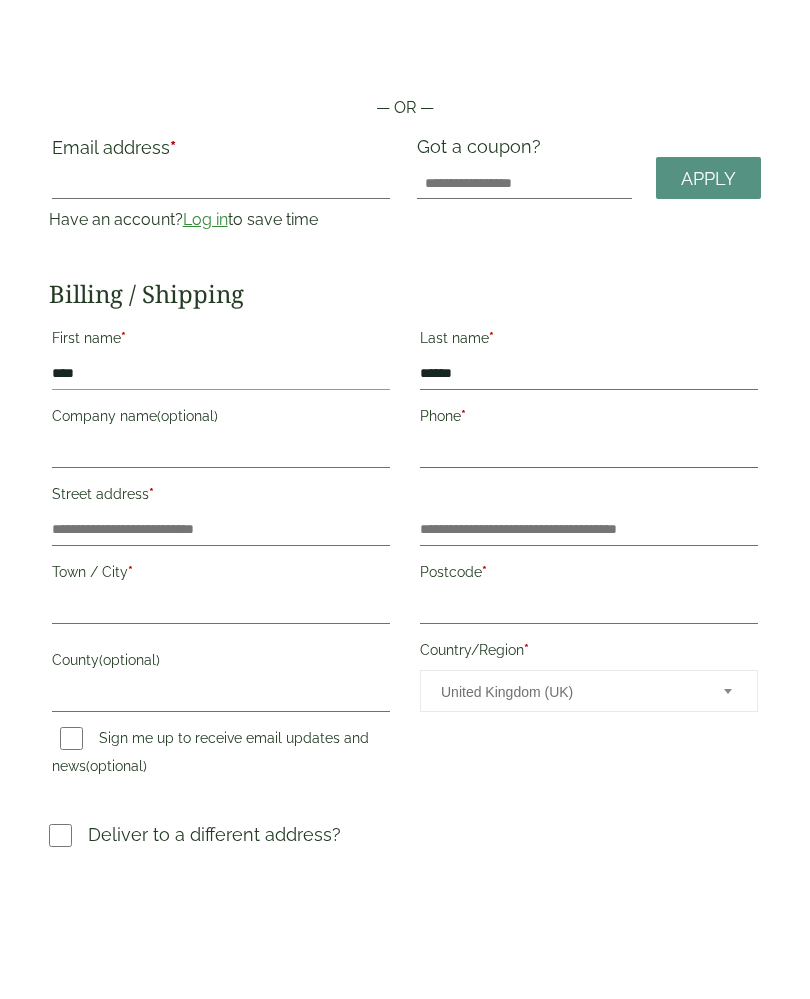 click on "Phone  *" at bounding box center (589, 582) 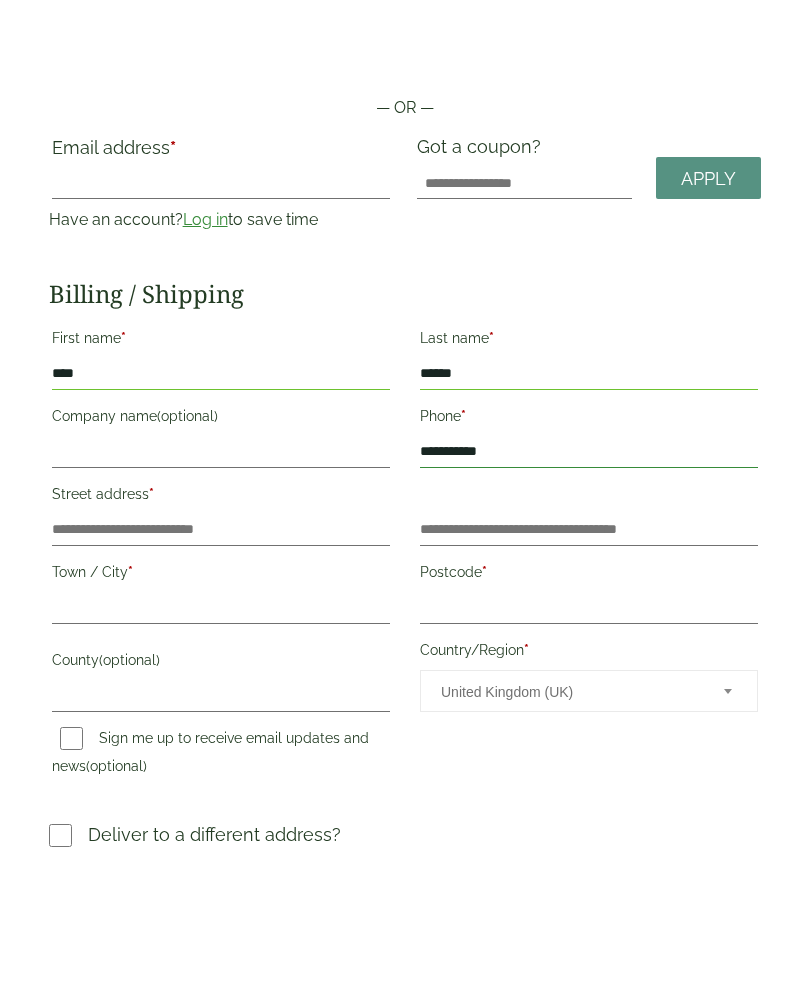 type on "**********" 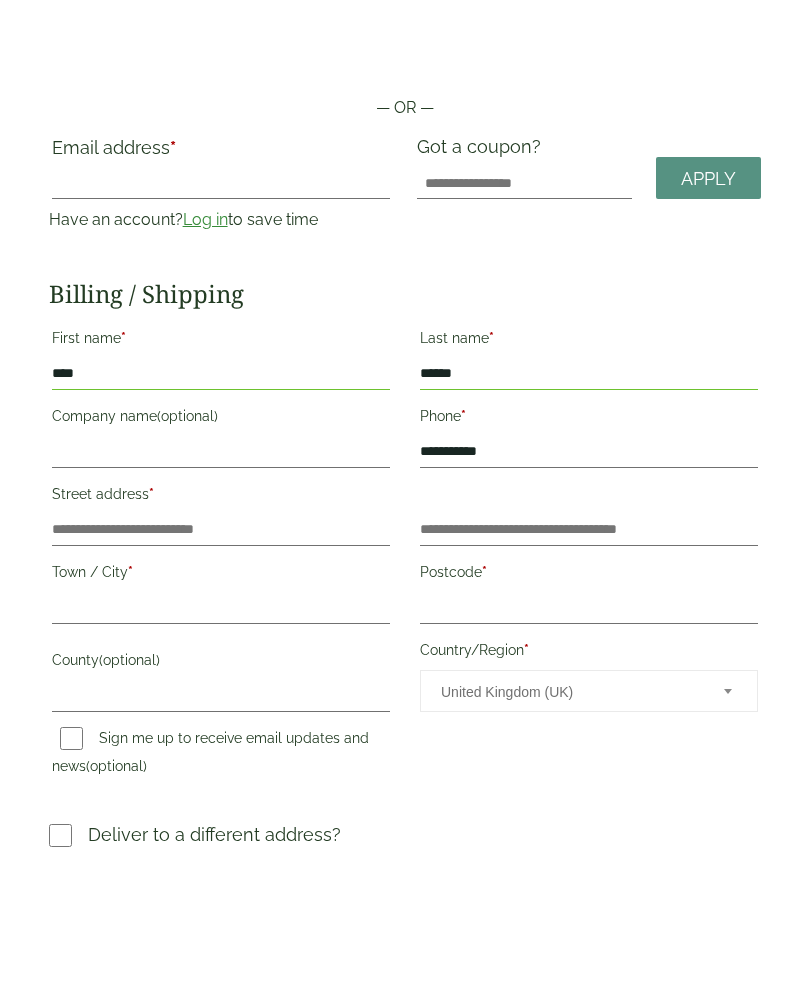 click on "Street address  *" at bounding box center (221, 627) 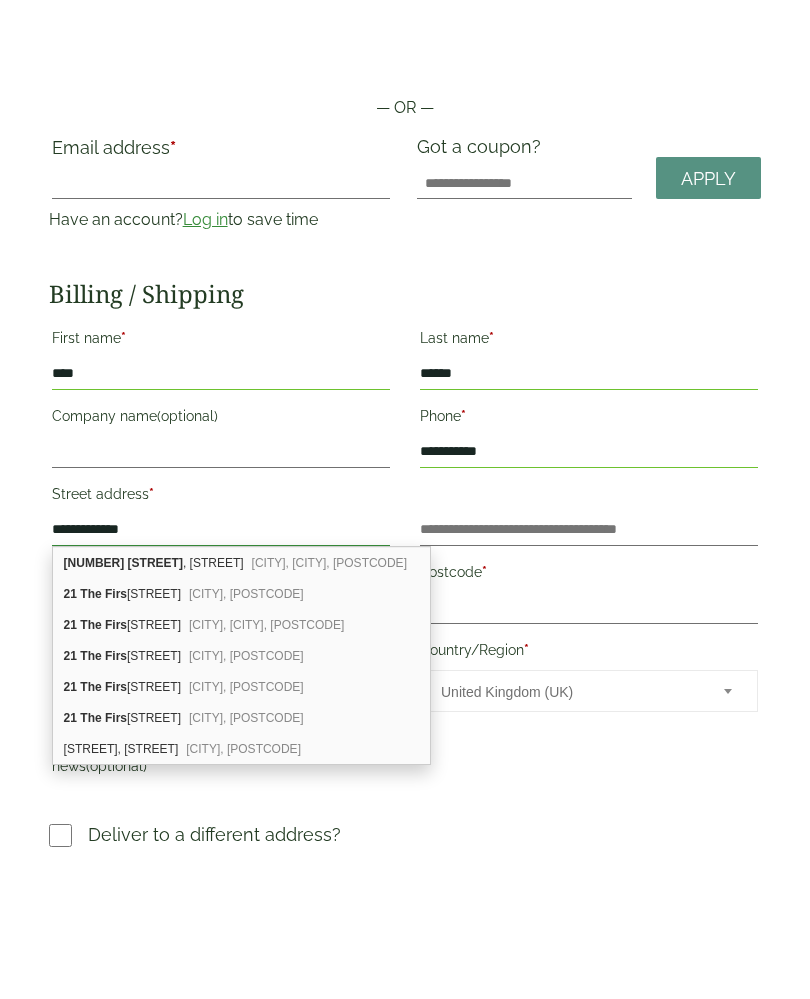 scroll, scrollTop: 0, scrollLeft: 0, axis: both 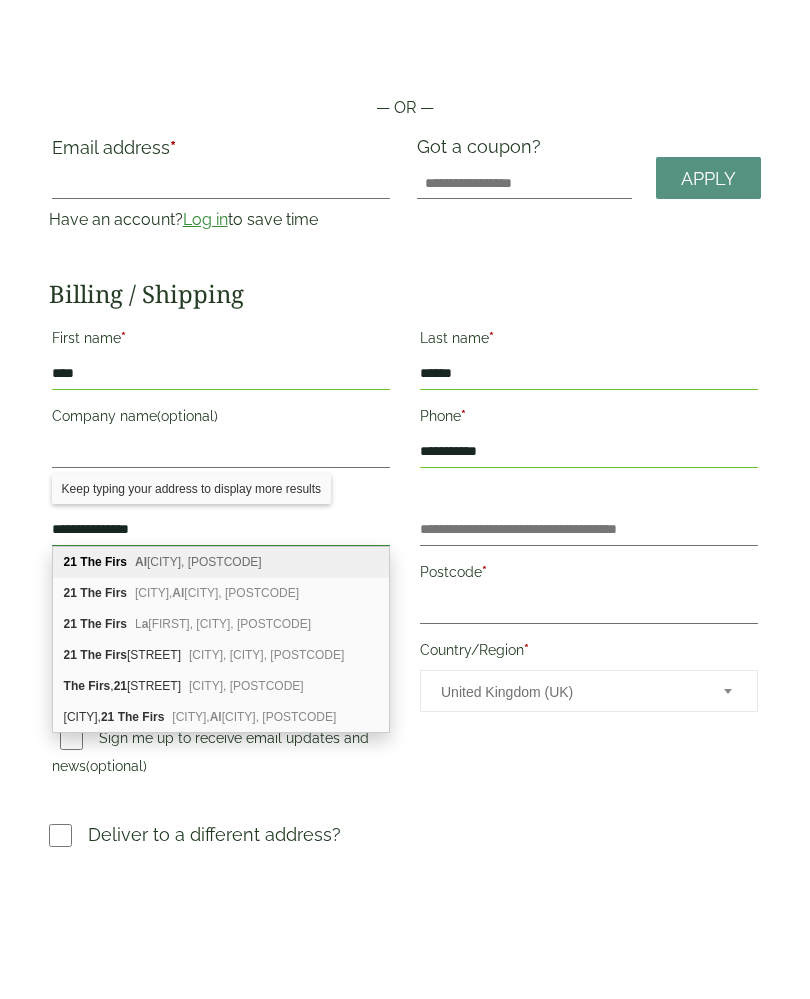 click on "**********" at bounding box center [221, 660] 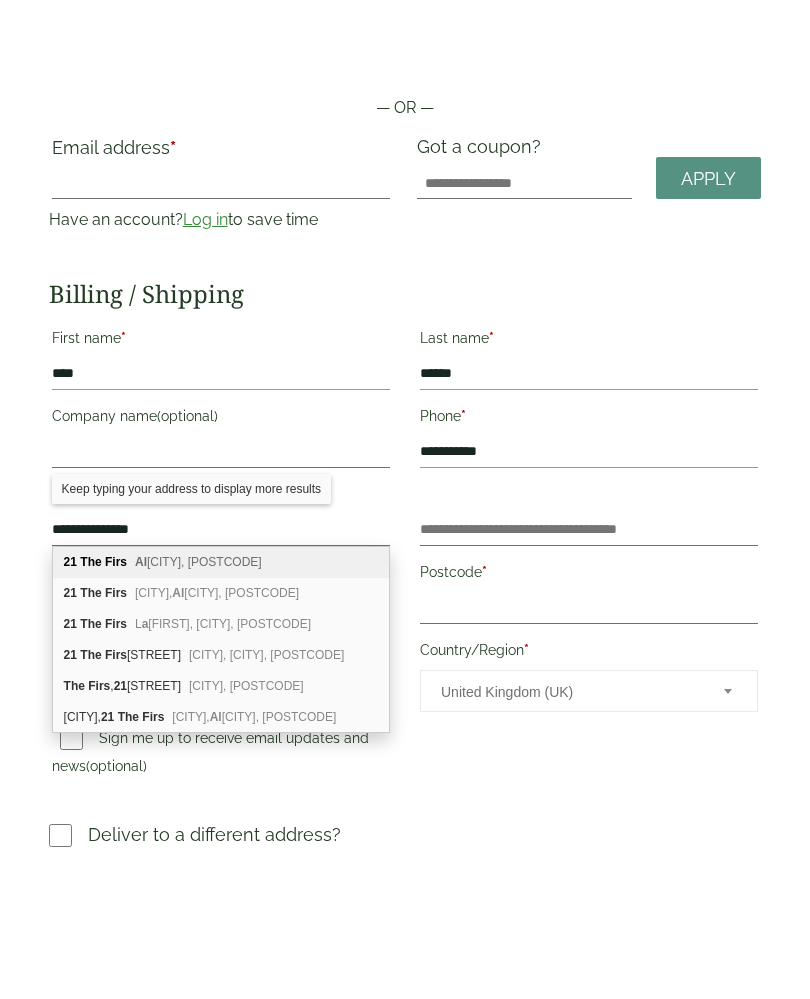 click on "[NUMBER]   [STREET] [CITY], [POSTCODE]" at bounding box center (221, 692) 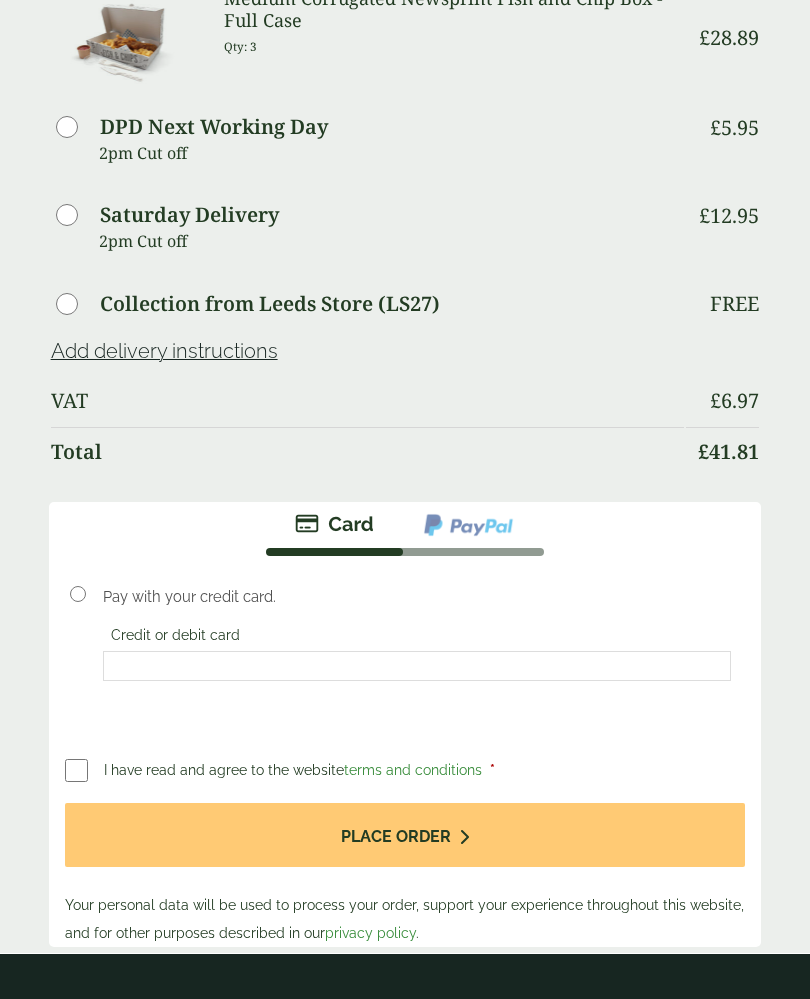 scroll, scrollTop: 1114, scrollLeft: 0, axis: vertical 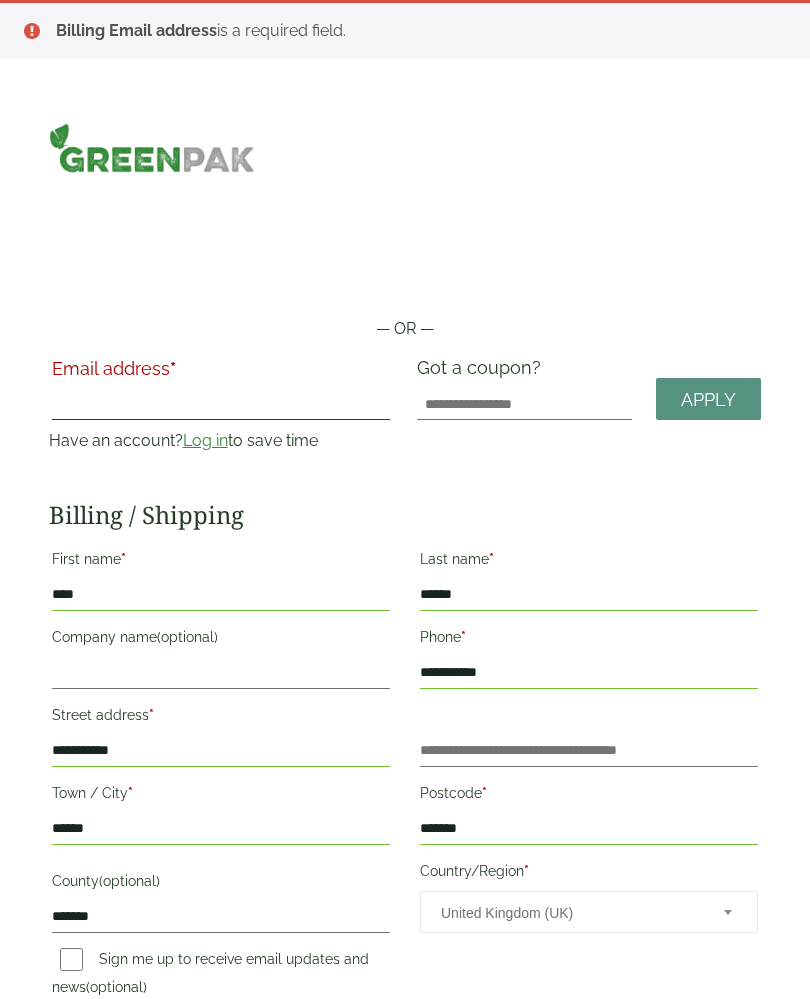 click on "Email address  *" at bounding box center (221, 404) 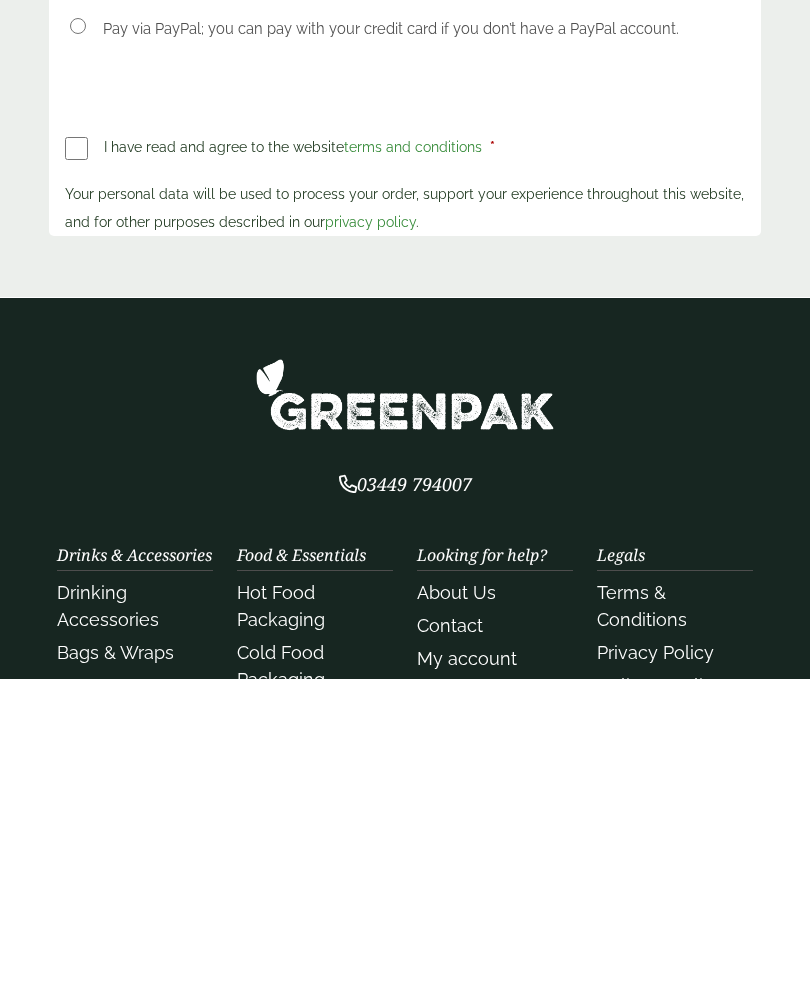 scroll, scrollTop: 1457, scrollLeft: 0, axis: vertical 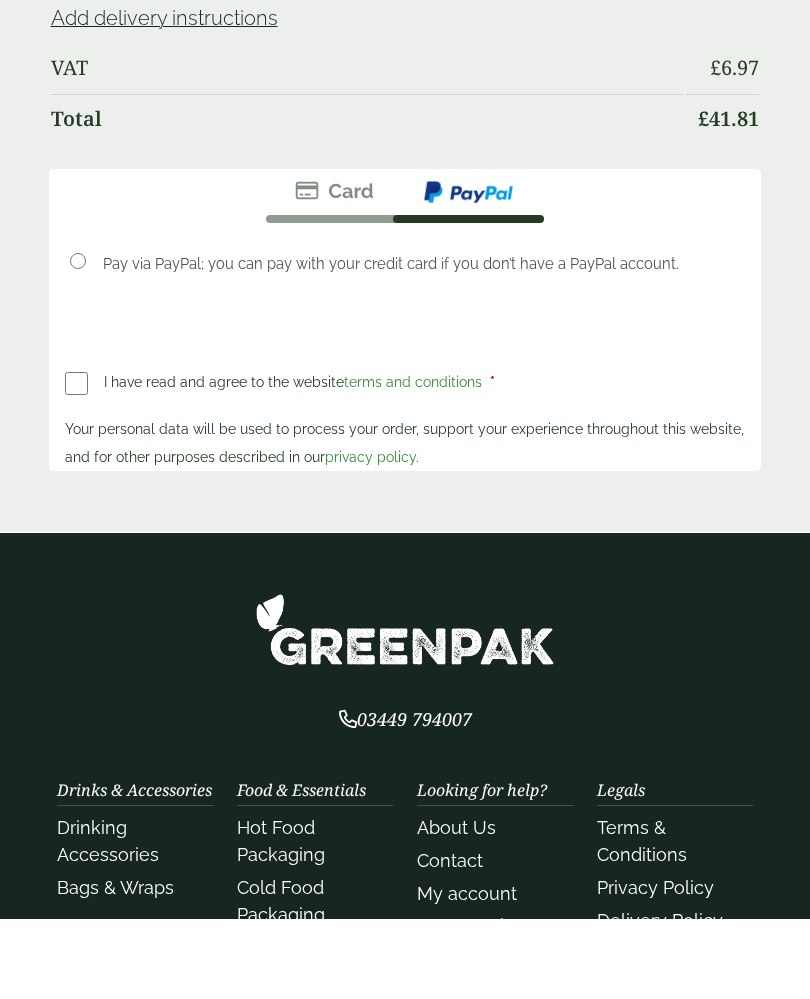 type on "**********" 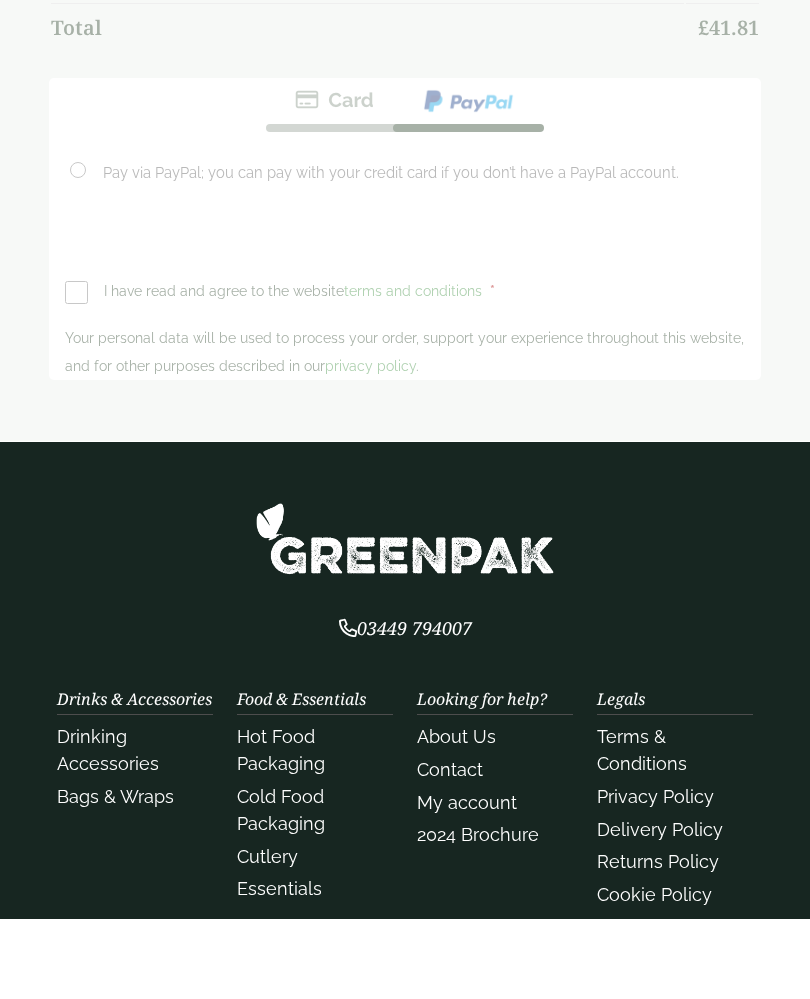 scroll, scrollTop: 0, scrollLeft: 0, axis: both 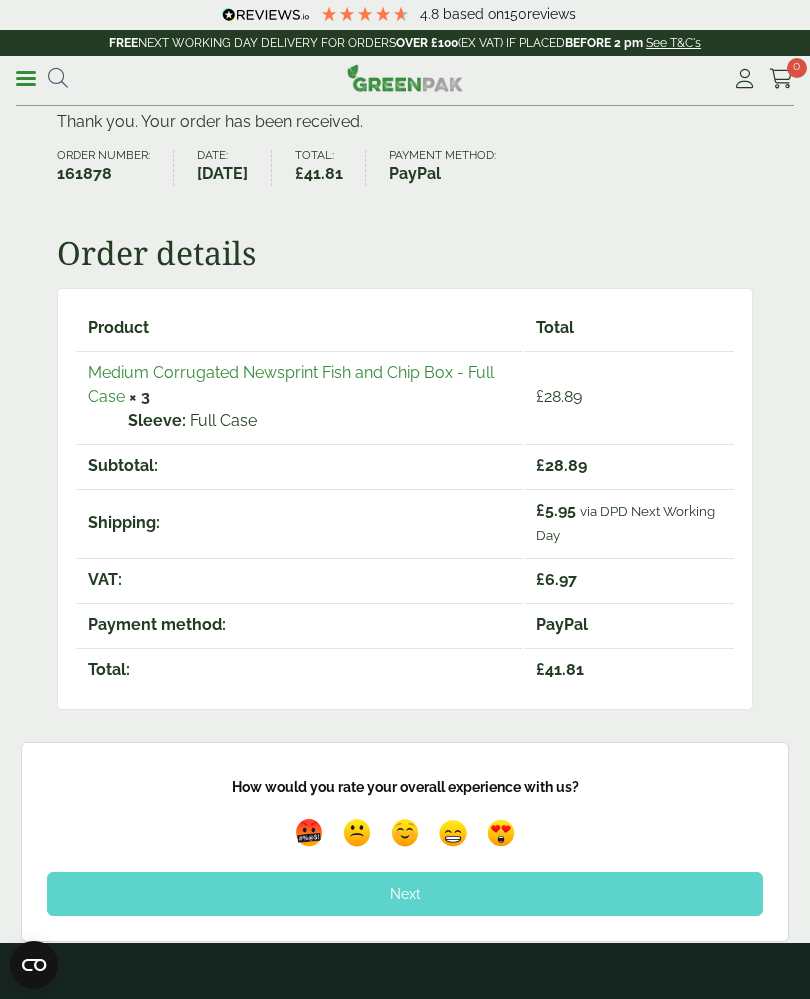 click at bounding box center (501, 833) 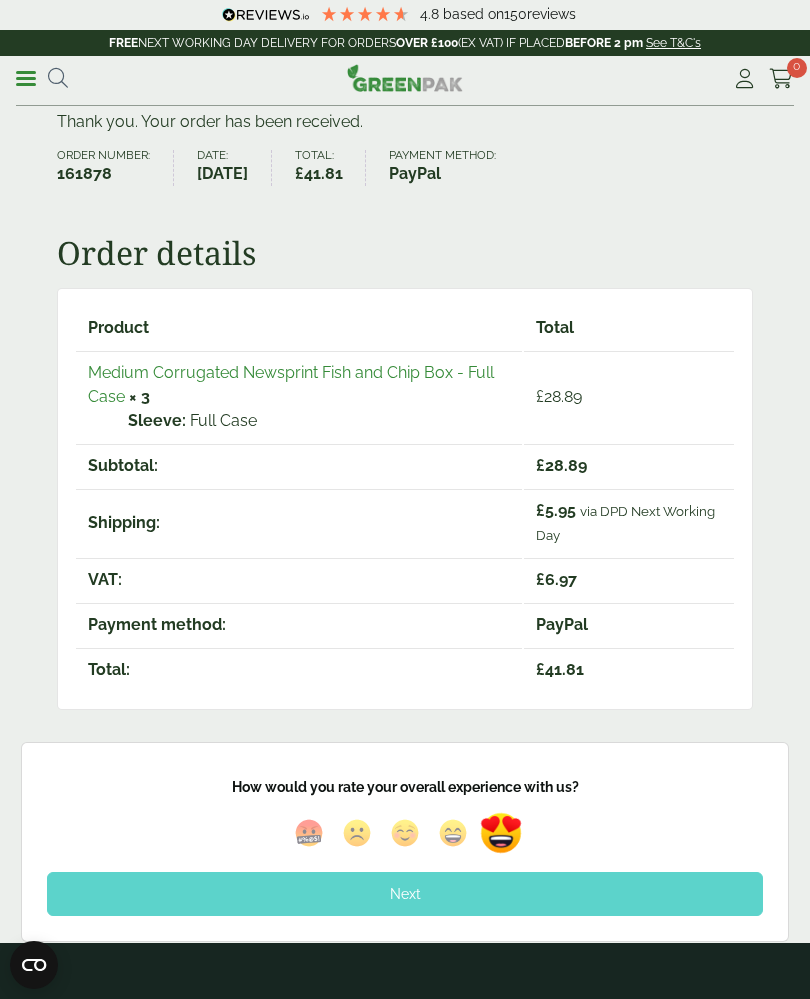 click at bounding box center [501, 832] 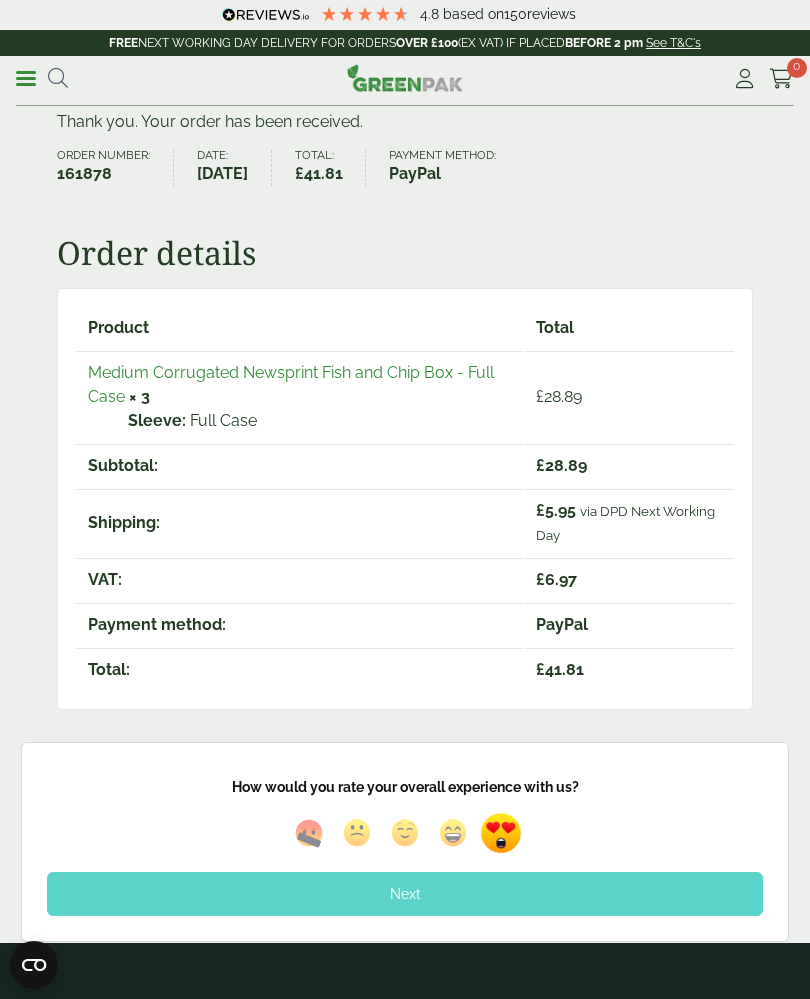 click on "Next" at bounding box center (405, 894) 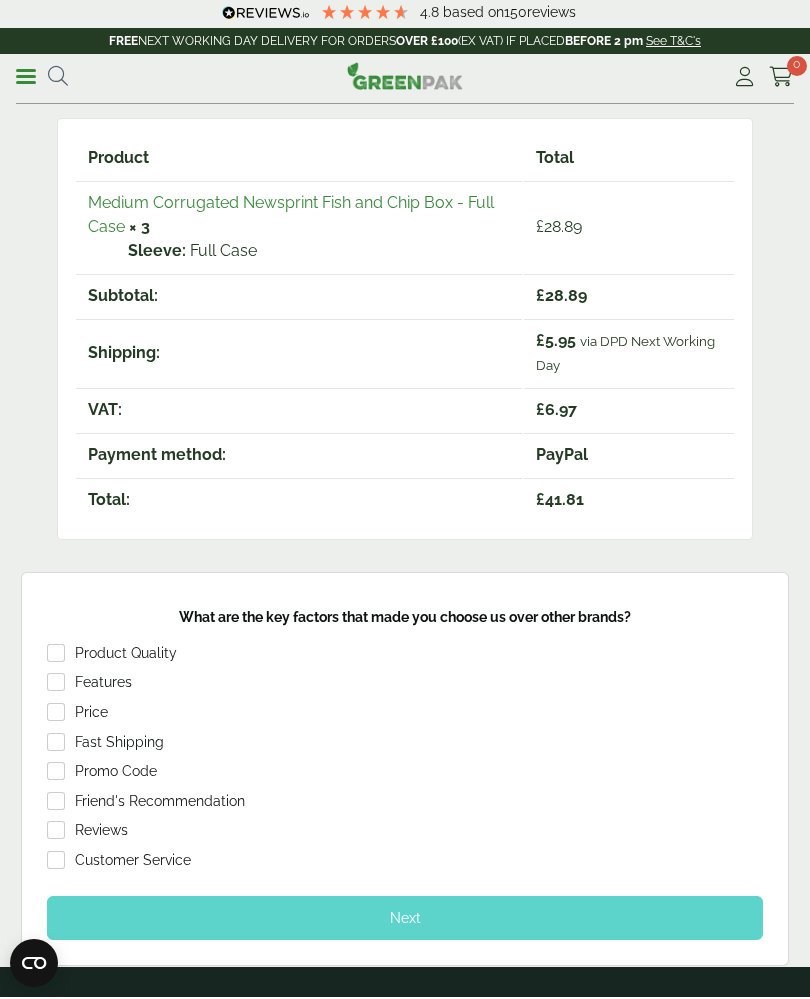 scroll, scrollTop: 236, scrollLeft: 0, axis: vertical 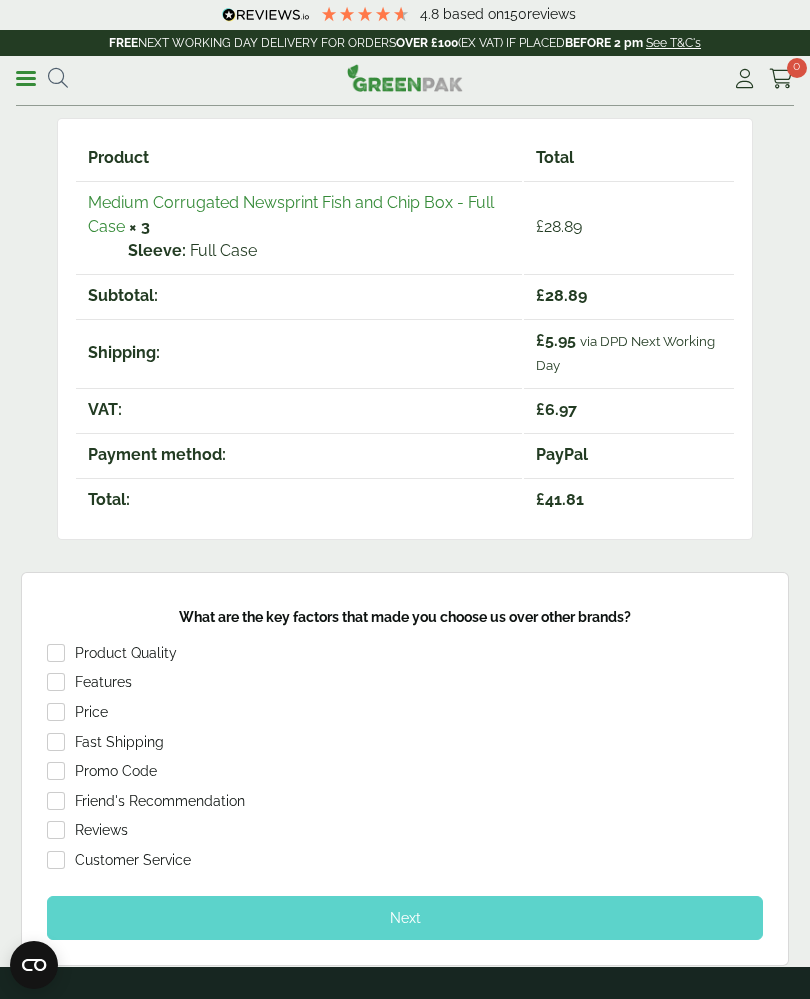click on "Next" at bounding box center [405, 918] 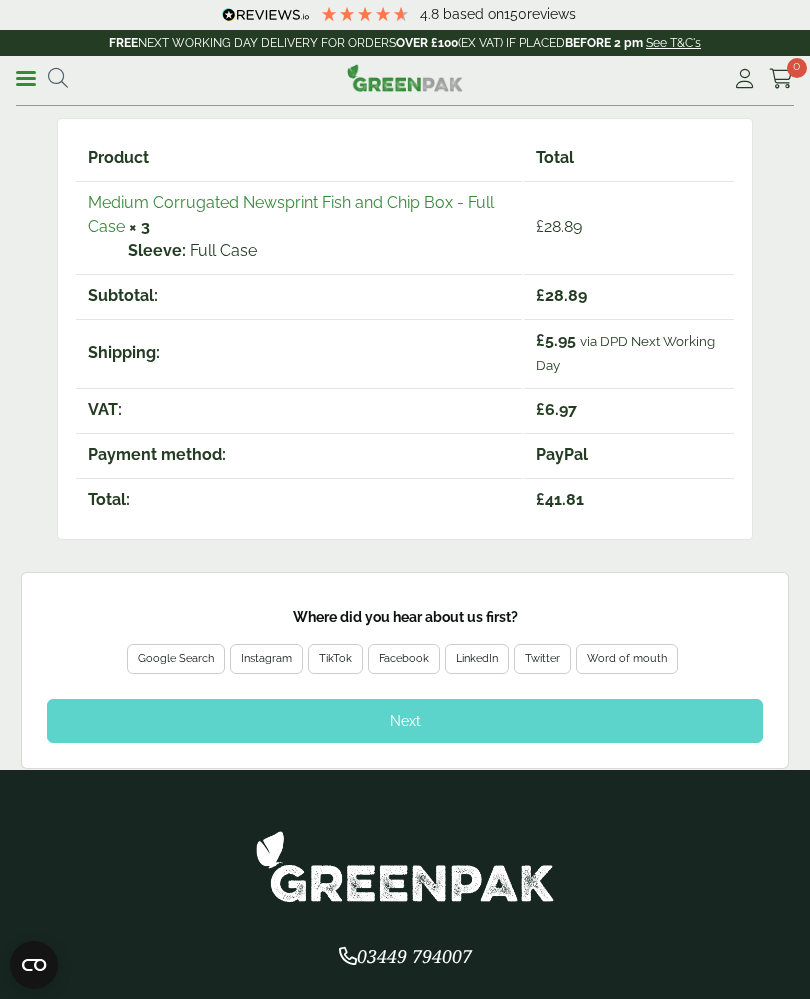click on "Google Search" at bounding box center (176, 659) 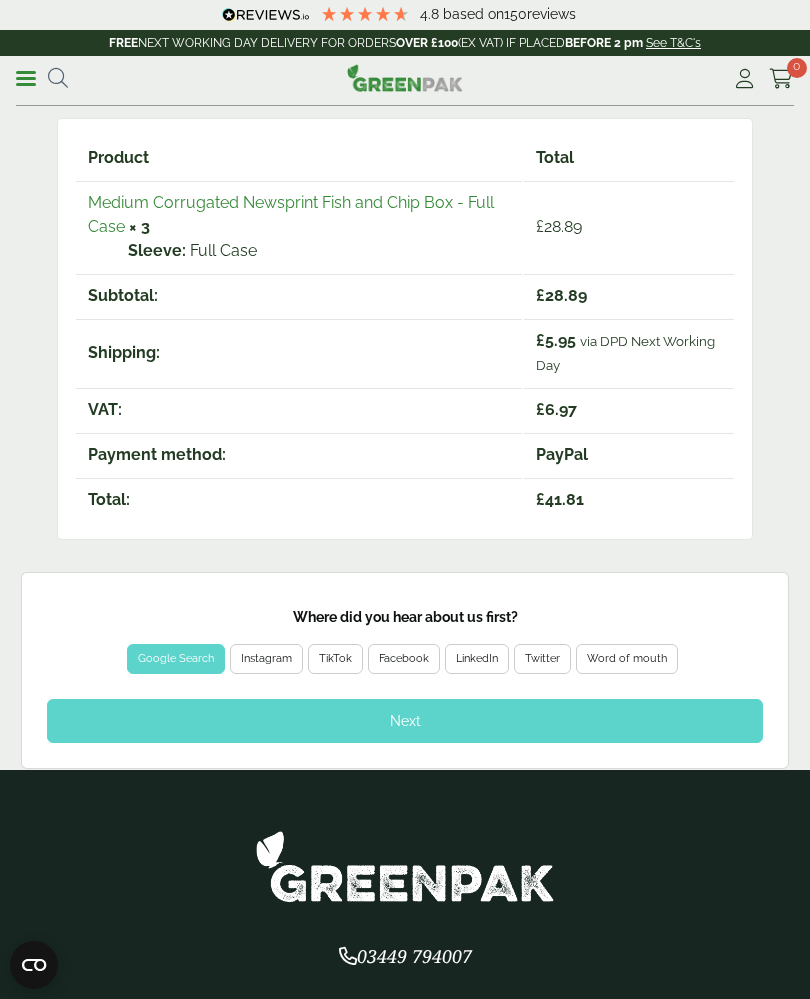 click on "Next" at bounding box center [405, 721] 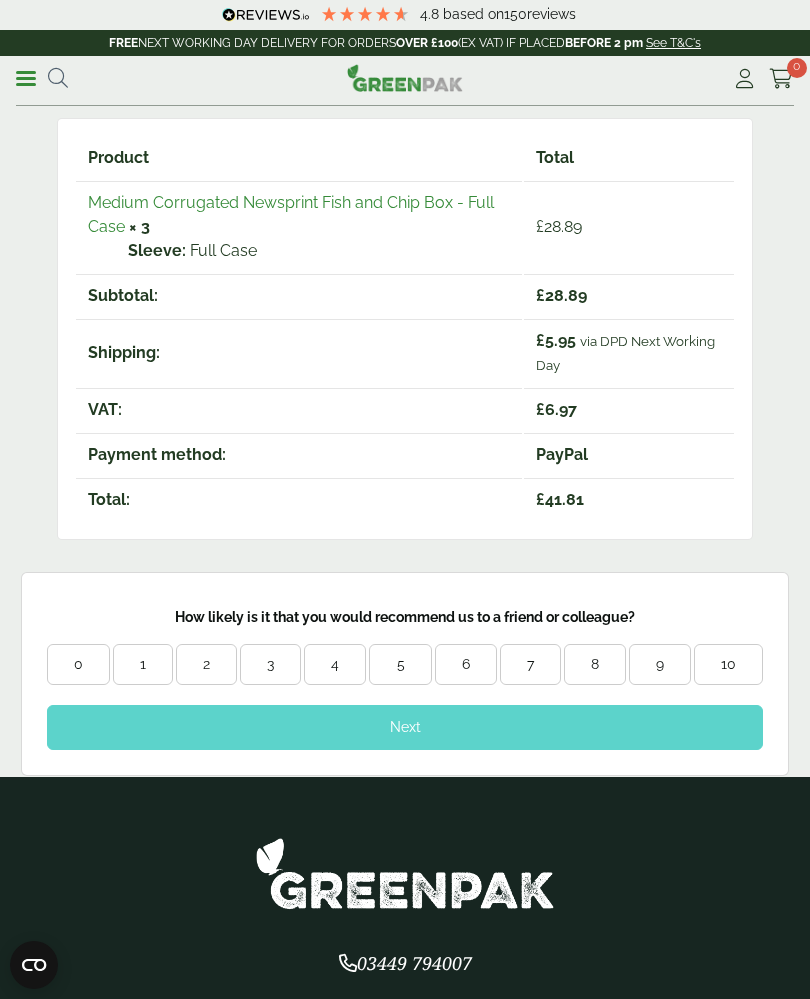 click on "10" at bounding box center [728, 665] 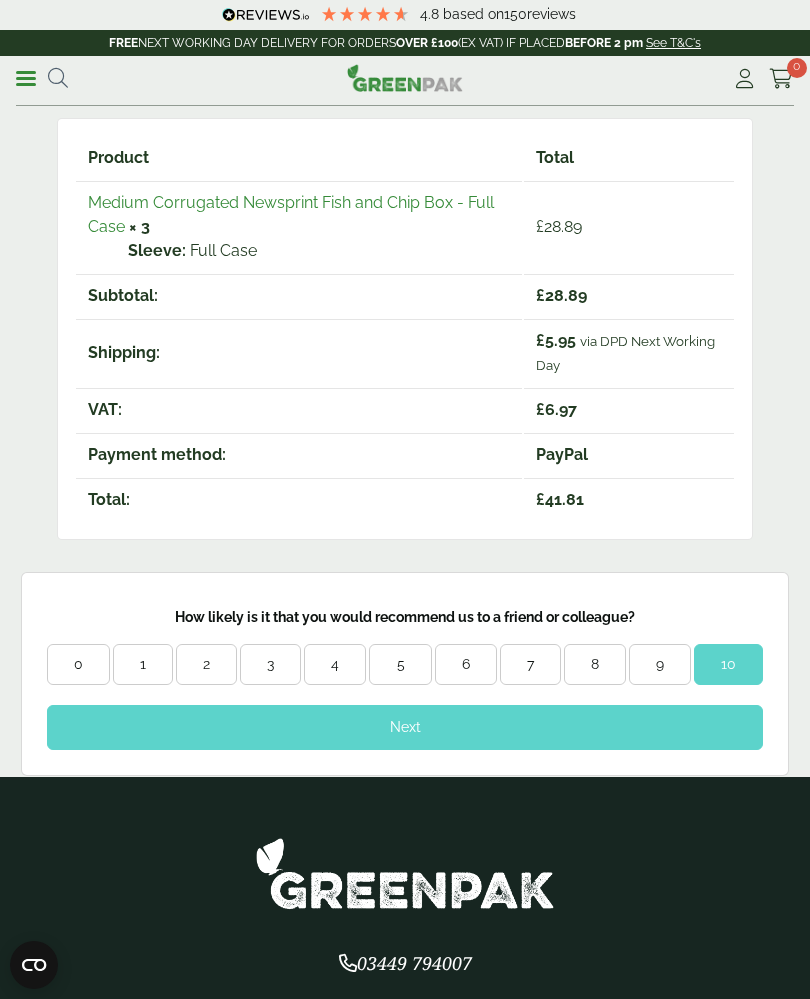 click on "Next" at bounding box center (405, 727) 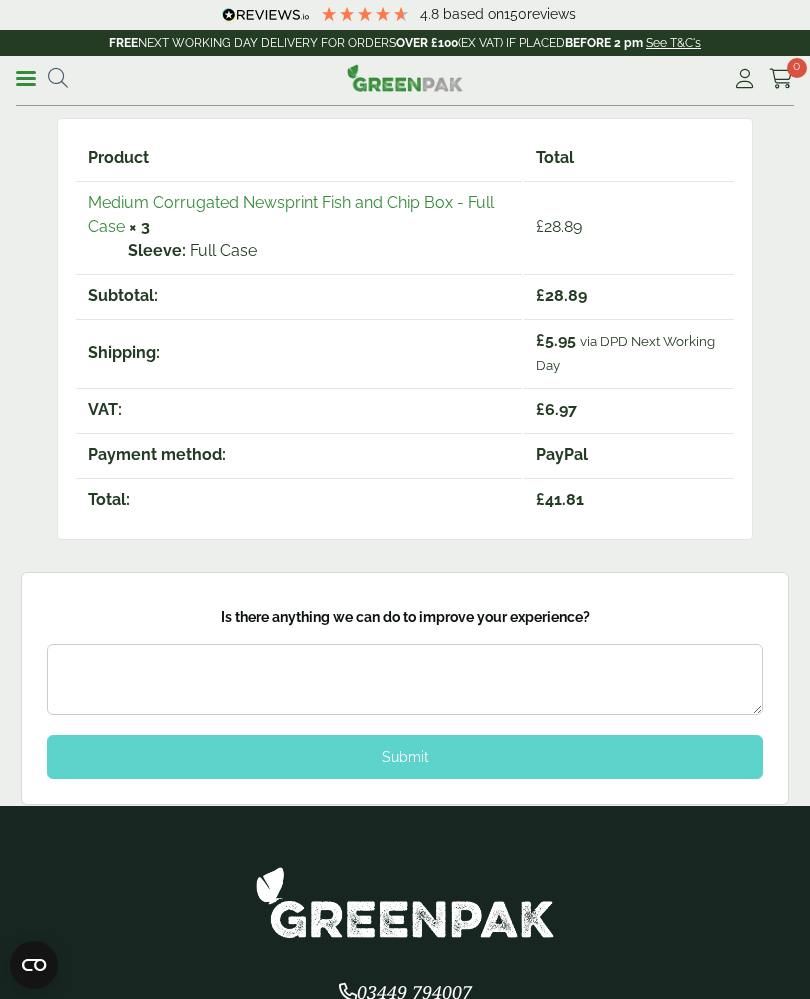 click on "Submit" at bounding box center [405, 757] 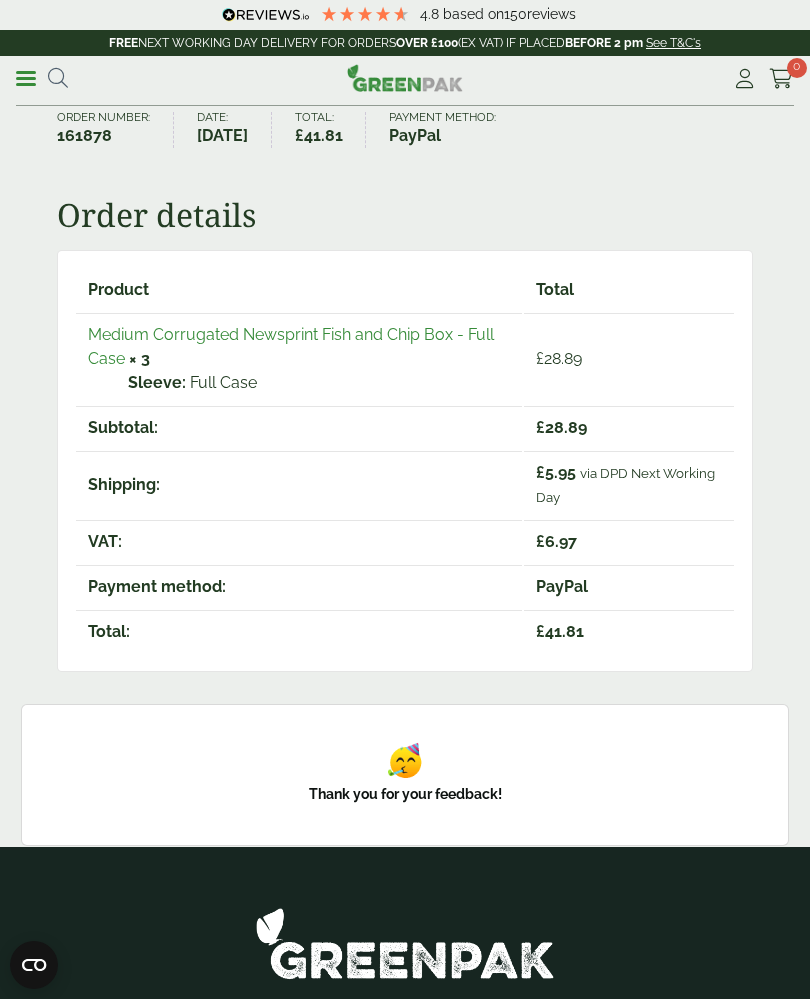 scroll, scrollTop: 0, scrollLeft: 0, axis: both 